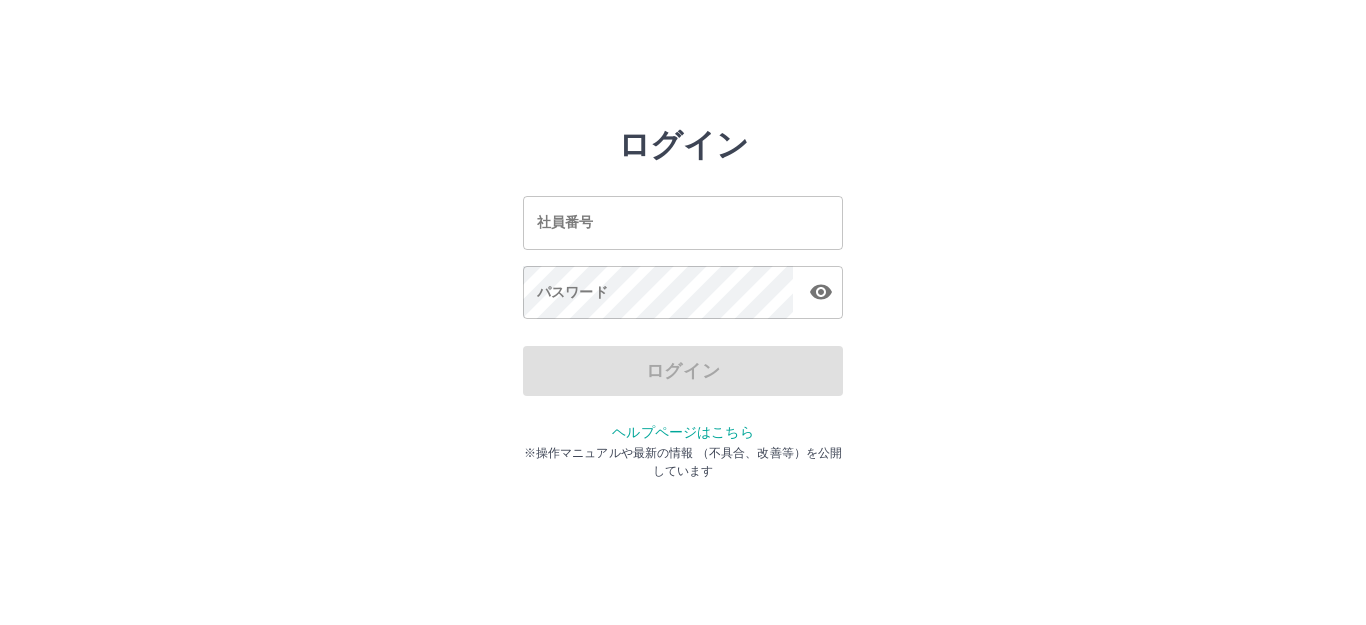 scroll, scrollTop: 0, scrollLeft: 0, axis: both 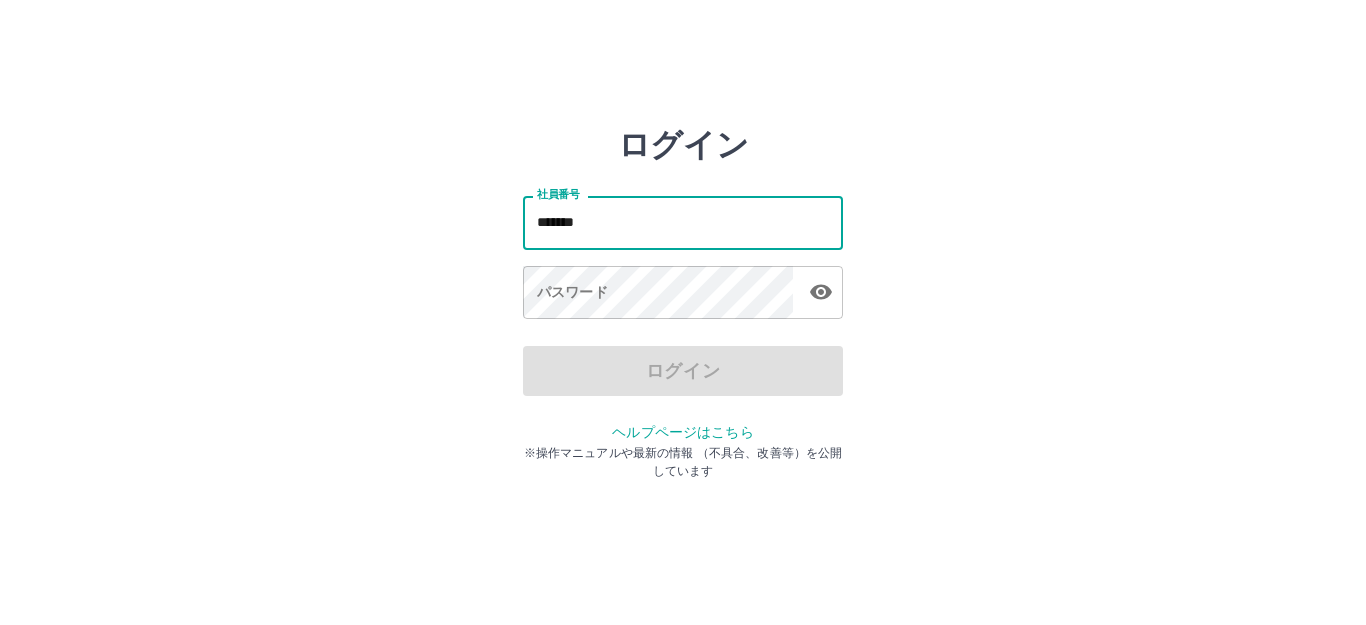 type on "*******" 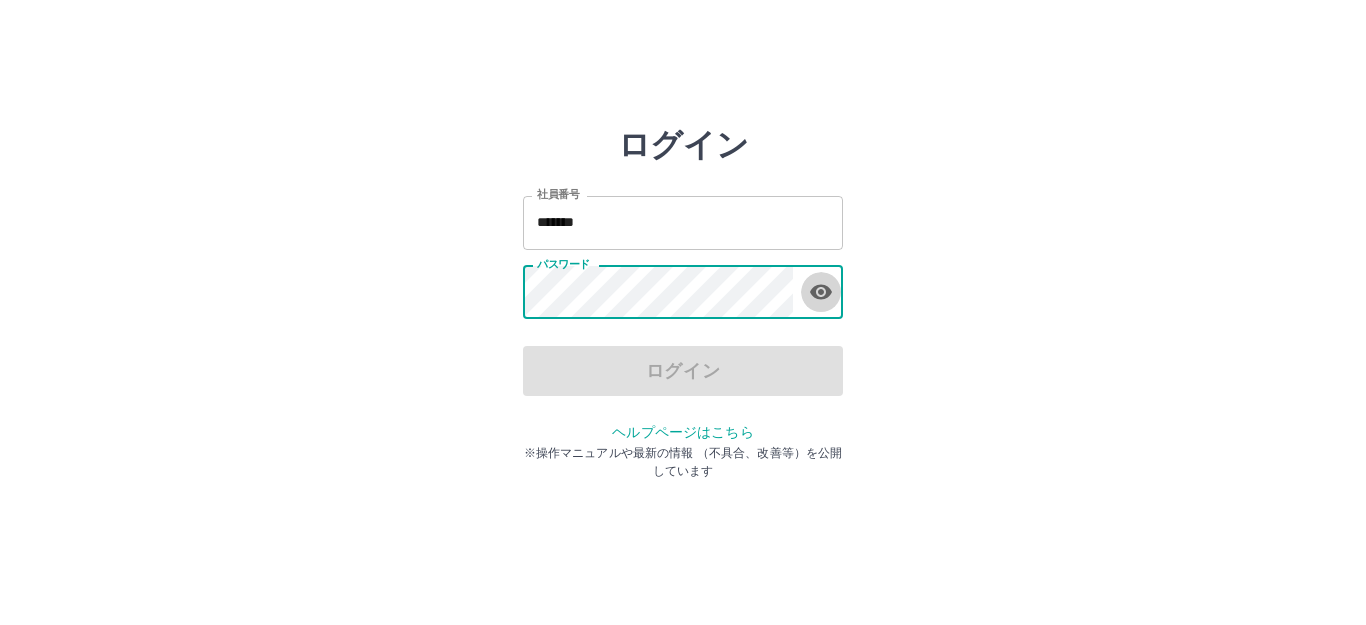 click 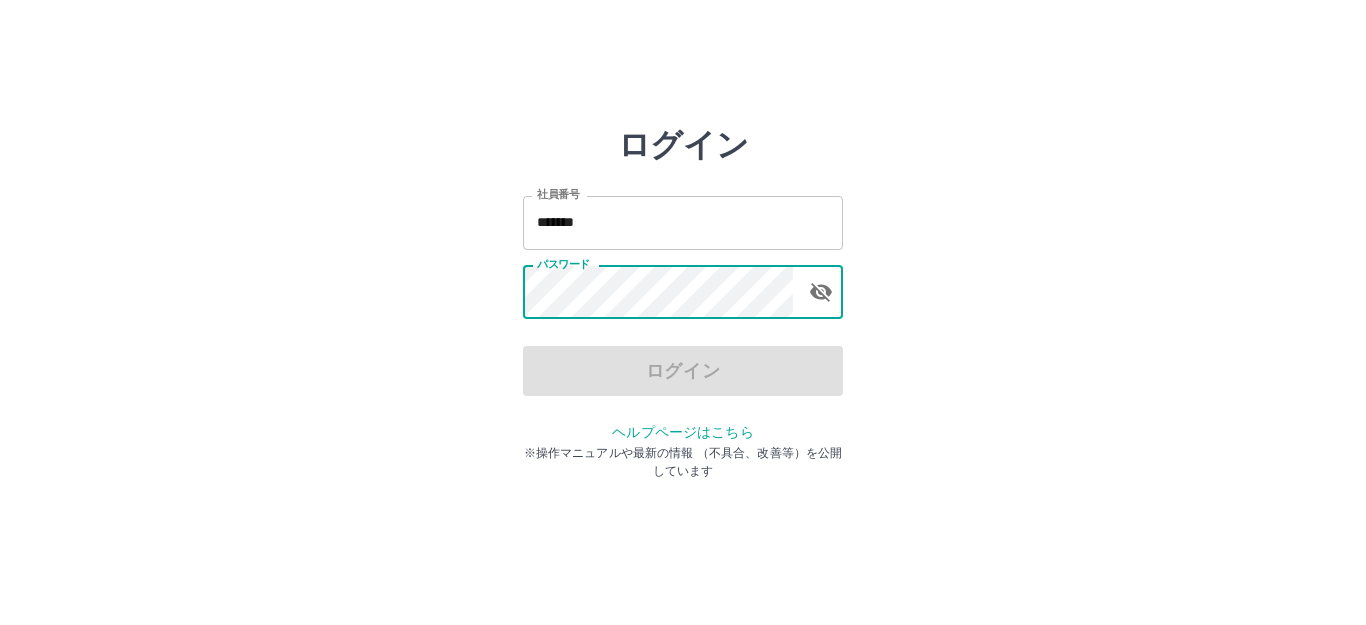 click 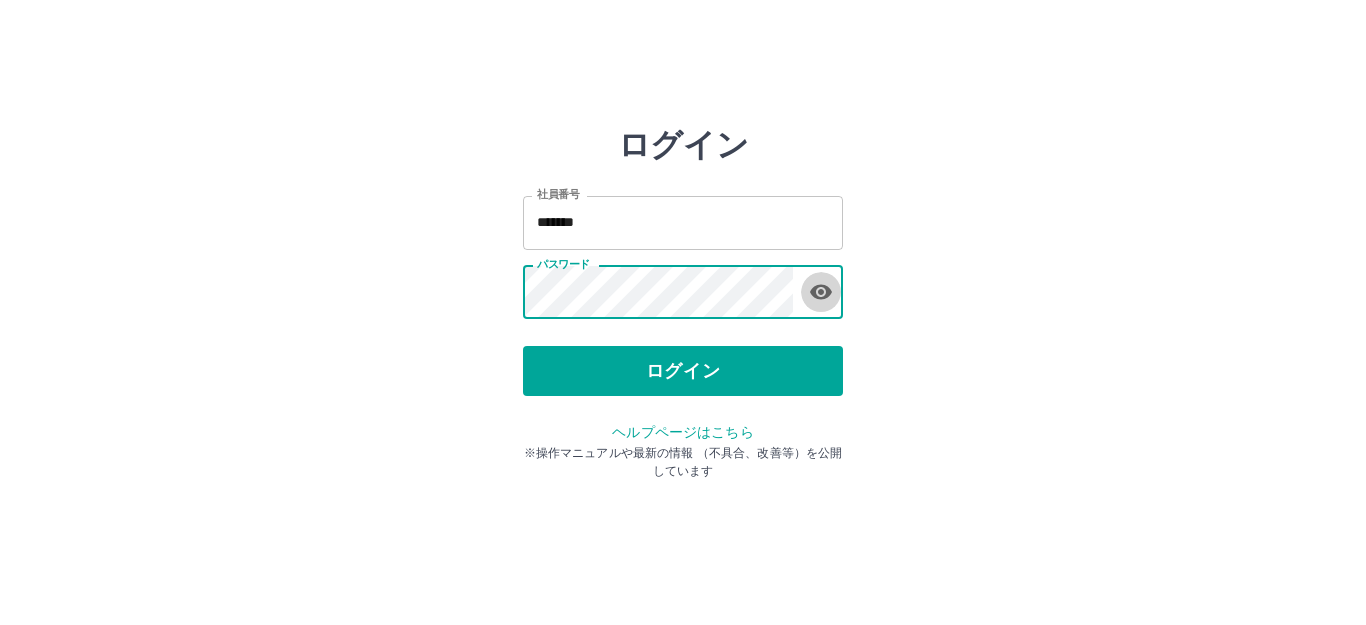click 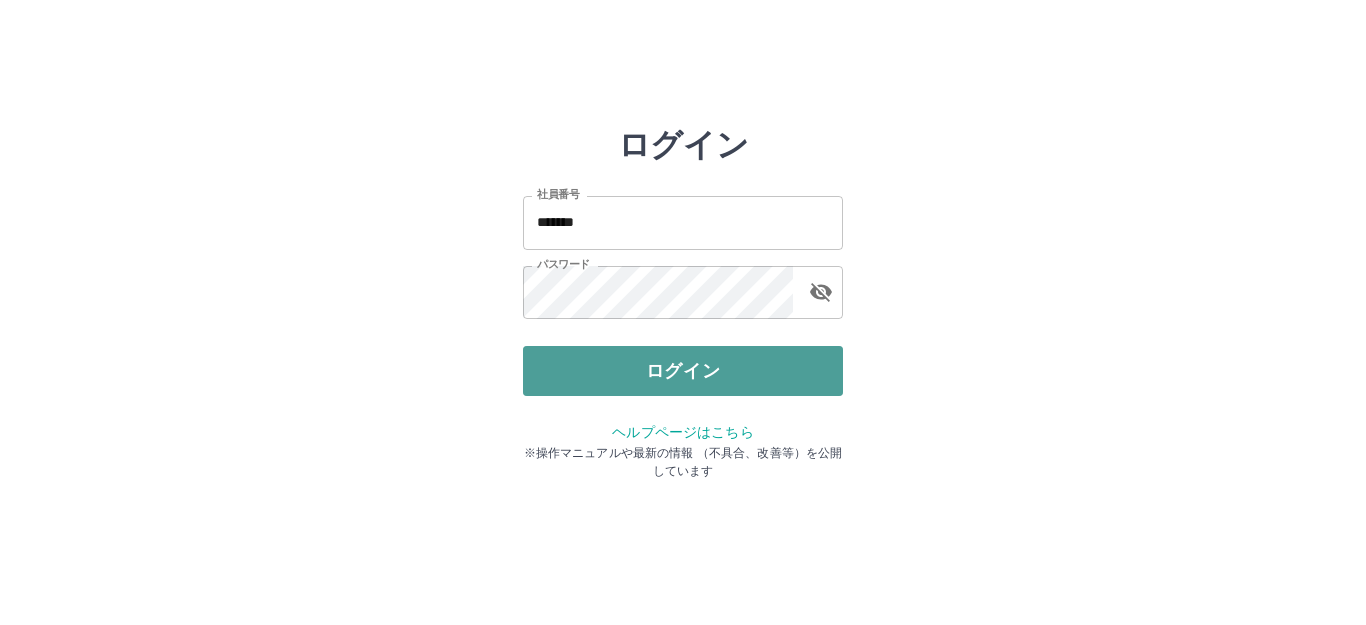 click on "ログイン" at bounding box center [683, 371] 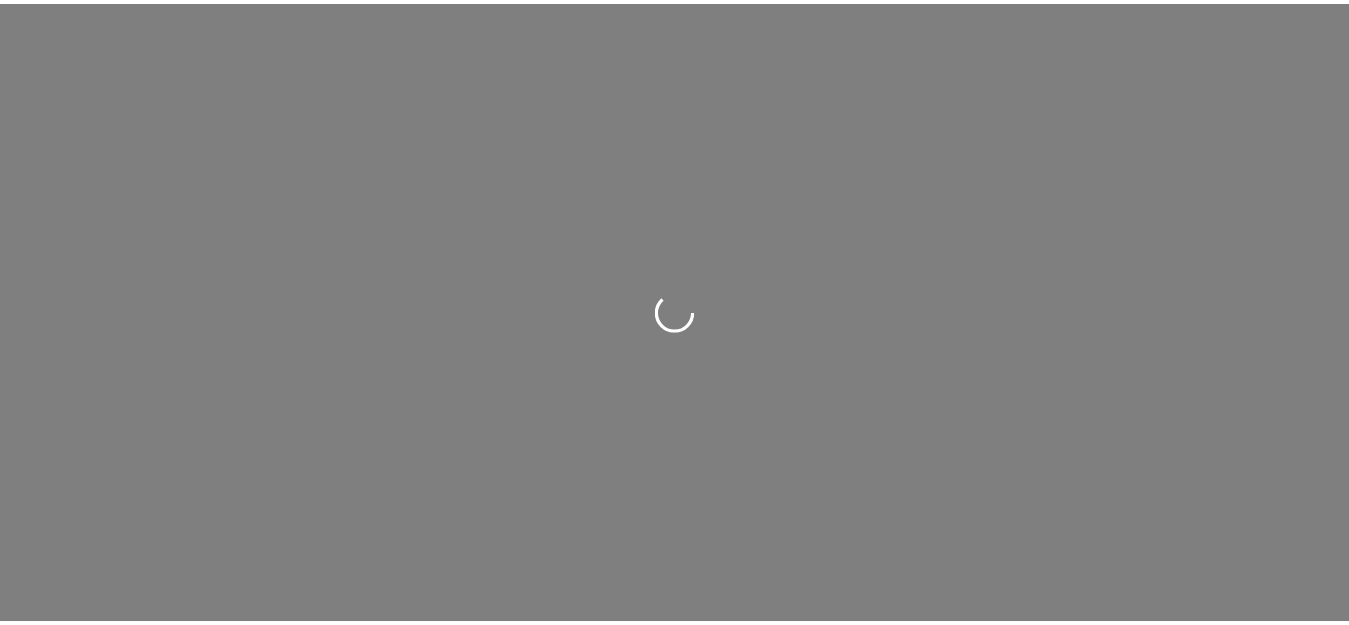 scroll, scrollTop: 0, scrollLeft: 0, axis: both 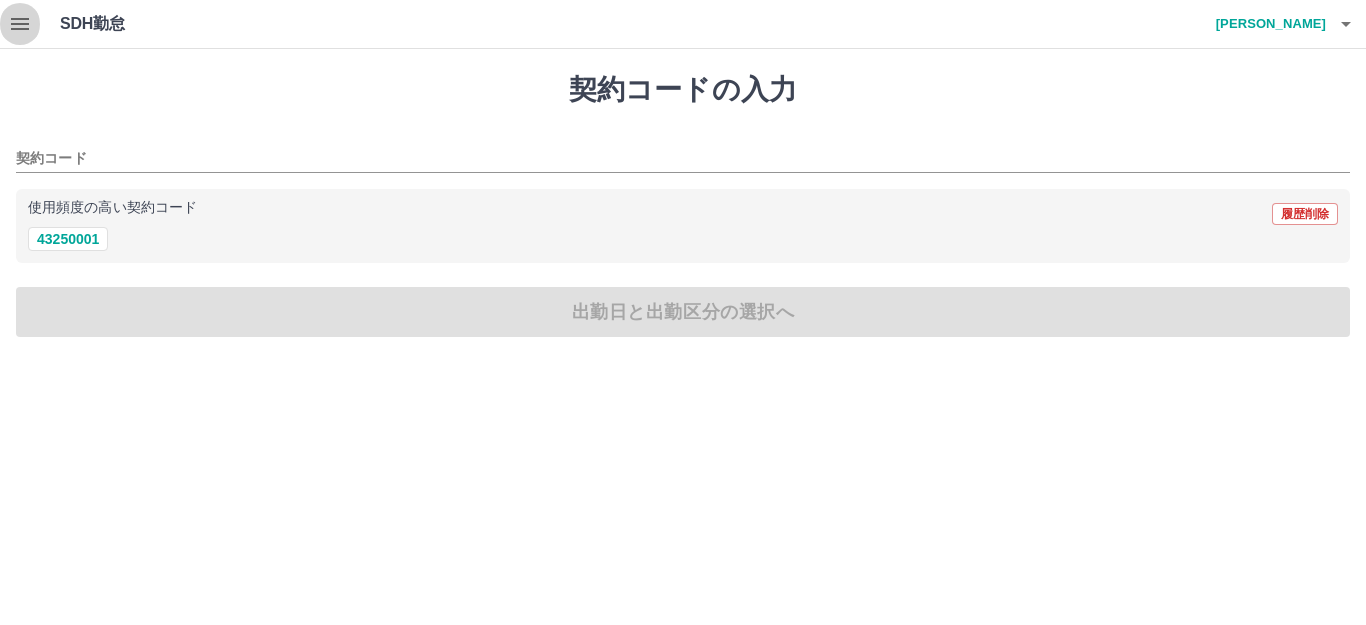 click 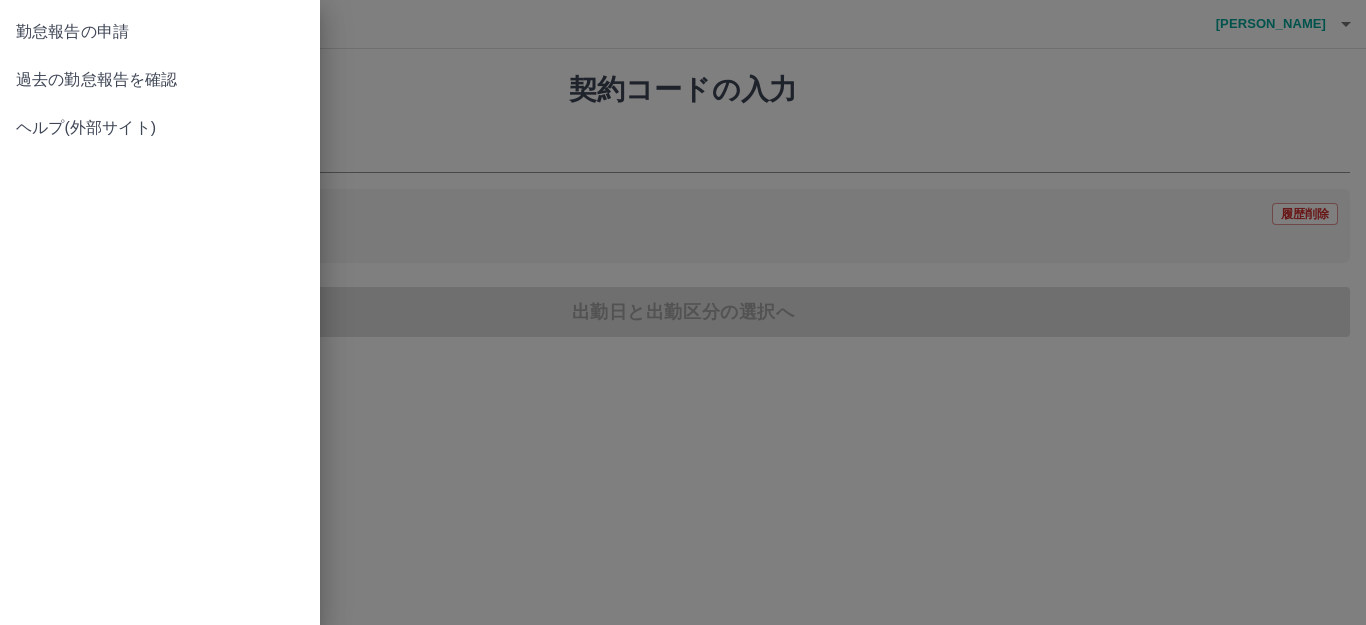 click on "勤怠報告の申請" at bounding box center [160, 32] 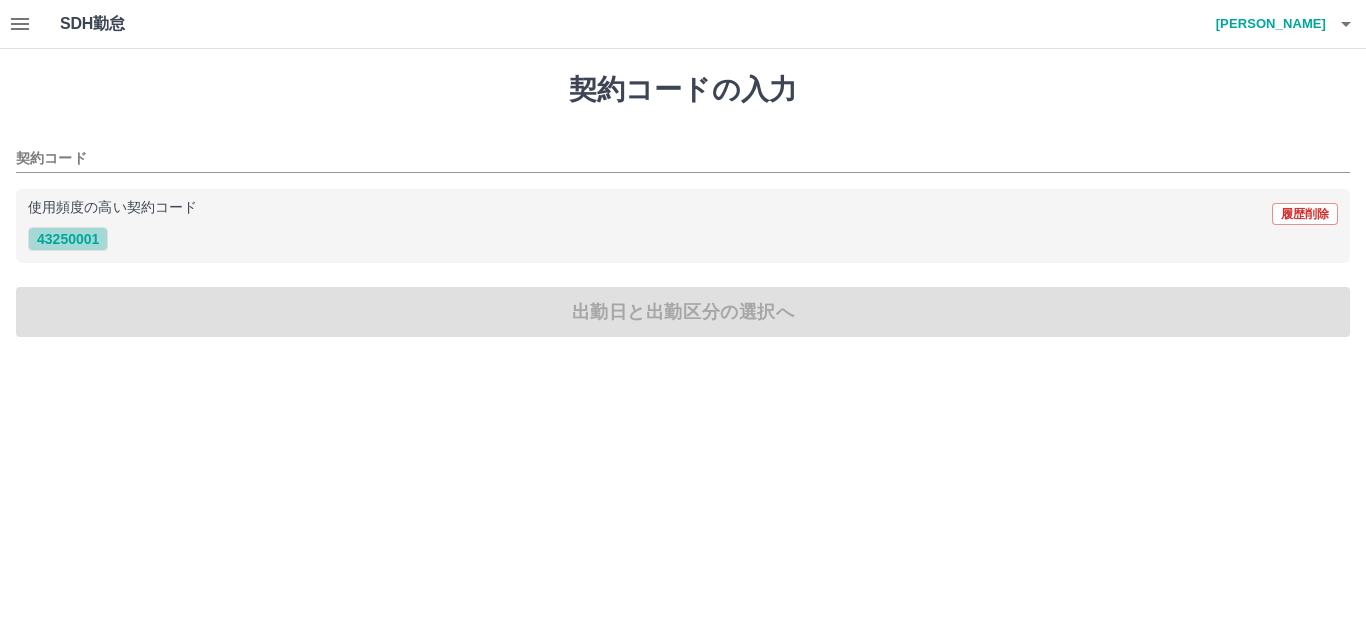 click on "43250001" at bounding box center [68, 239] 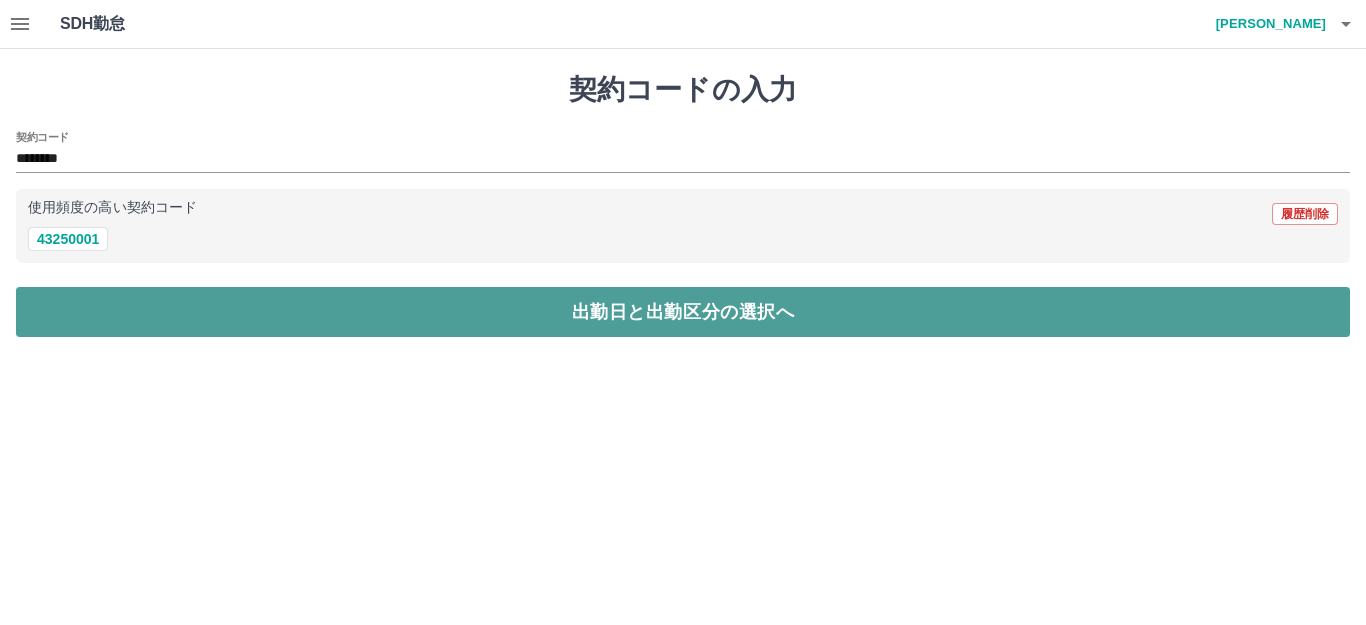 click on "出勤日と出勤区分の選択へ" at bounding box center [683, 312] 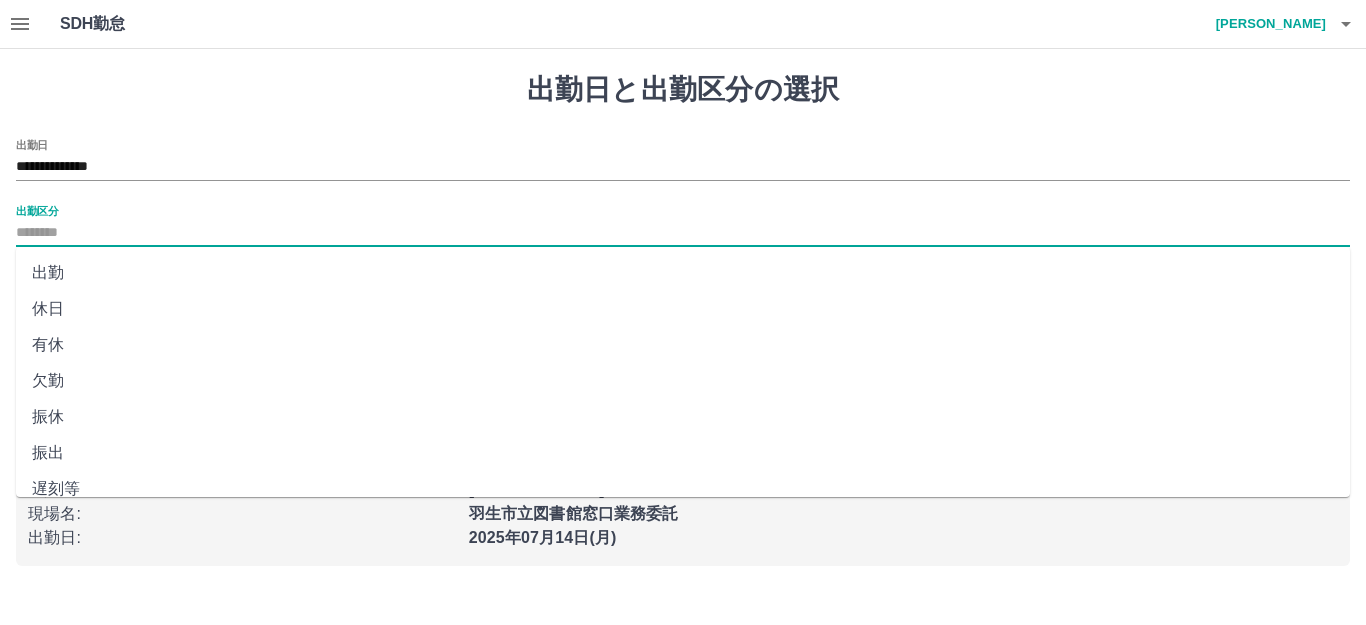 click on "出勤区分" at bounding box center (683, 233) 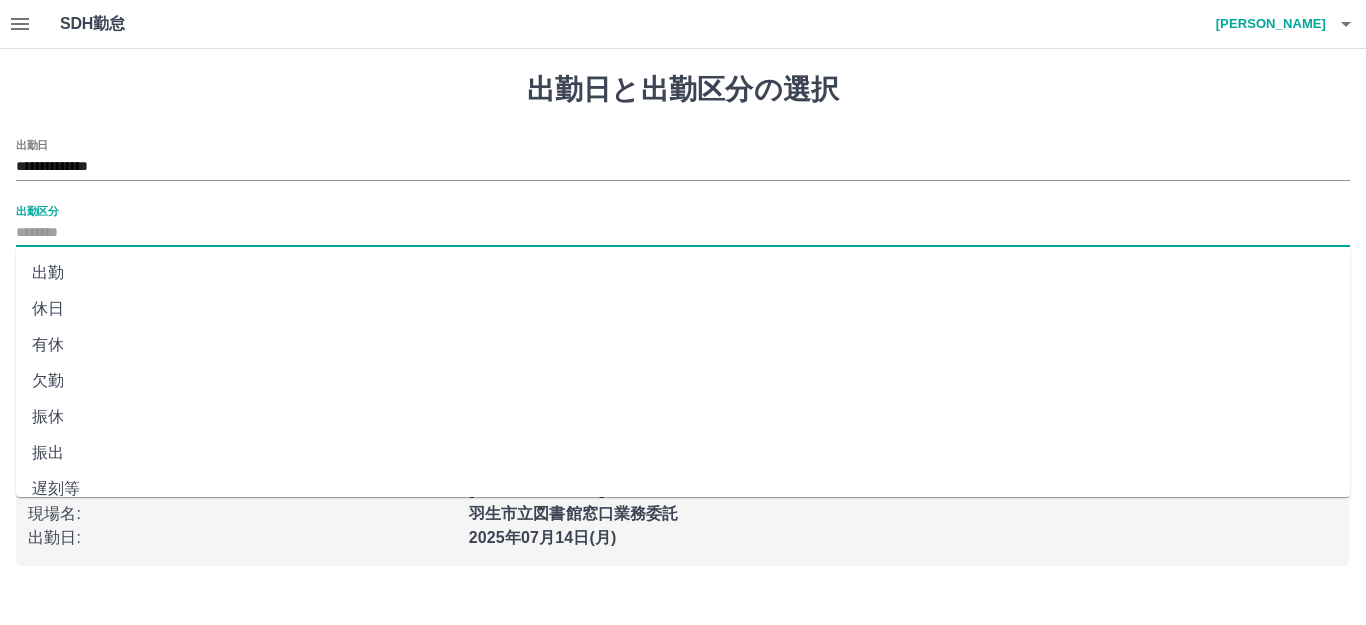 click on "出勤" at bounding box center [683, 273] 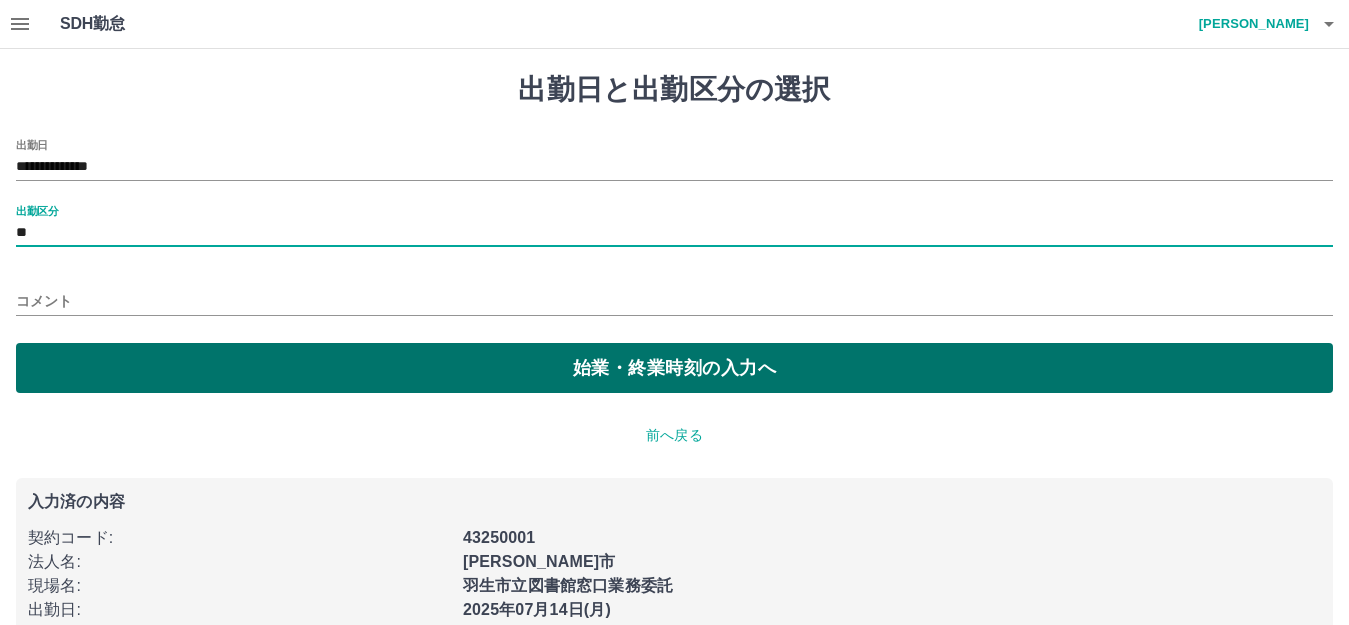 click on "始業・終業時刻の入力へ" at bounding box center (674, 368) 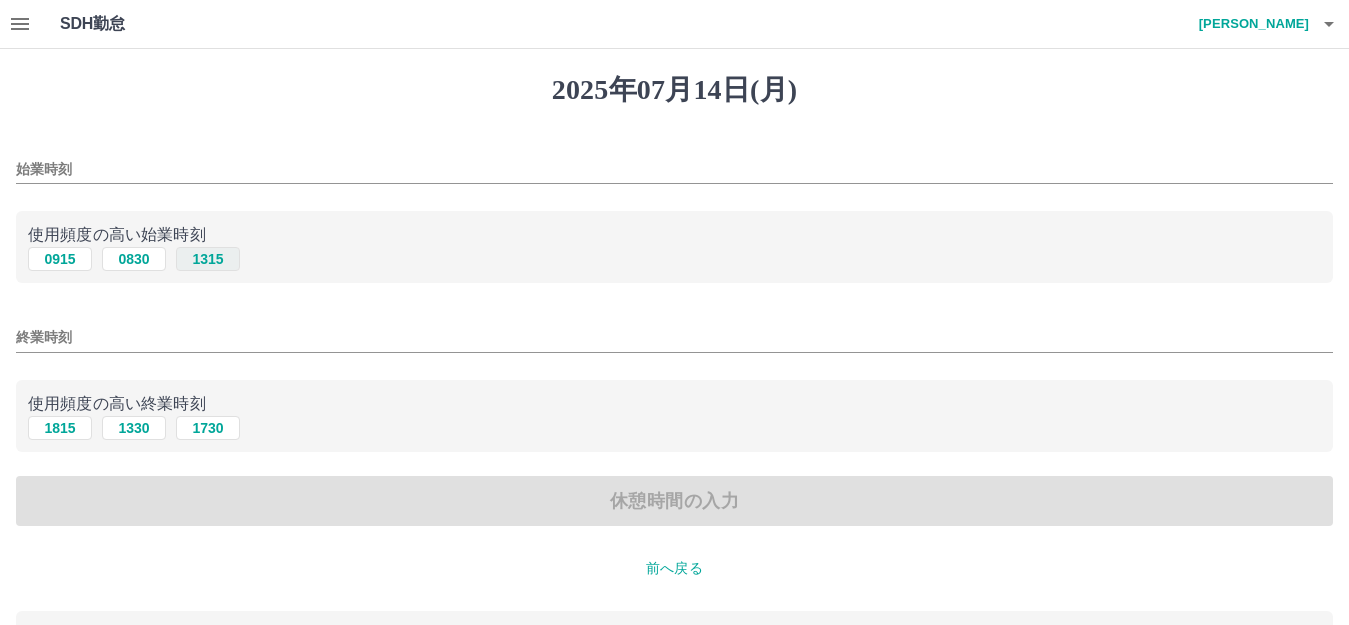 click on "1315" at bounding box center (208, 259) 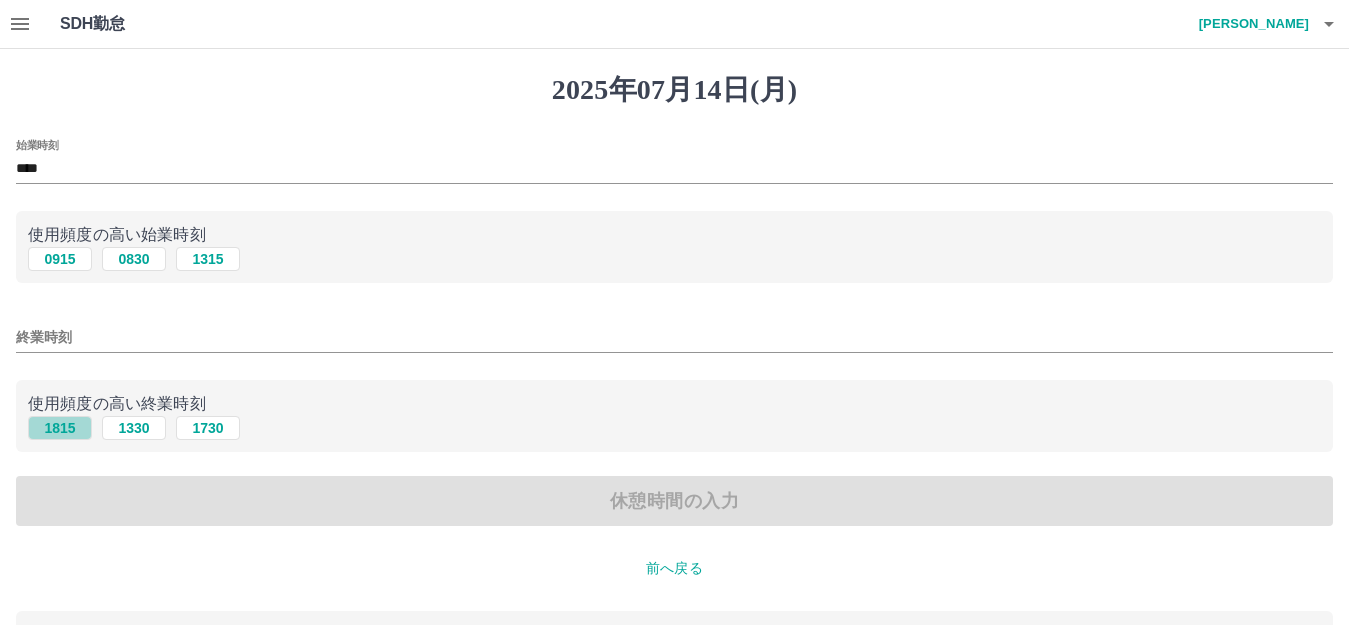 click on "1815" at bounding box center [60, 428] 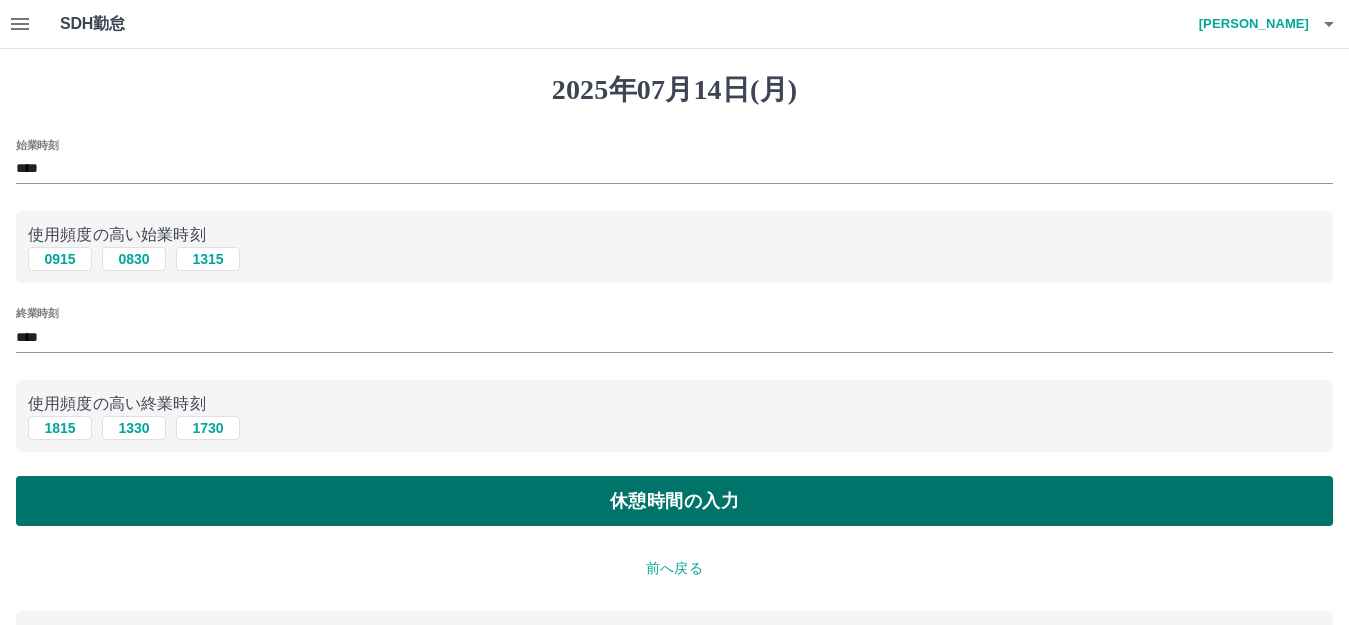 click on "休憩時間の入力" at bounding box center [674, 501] 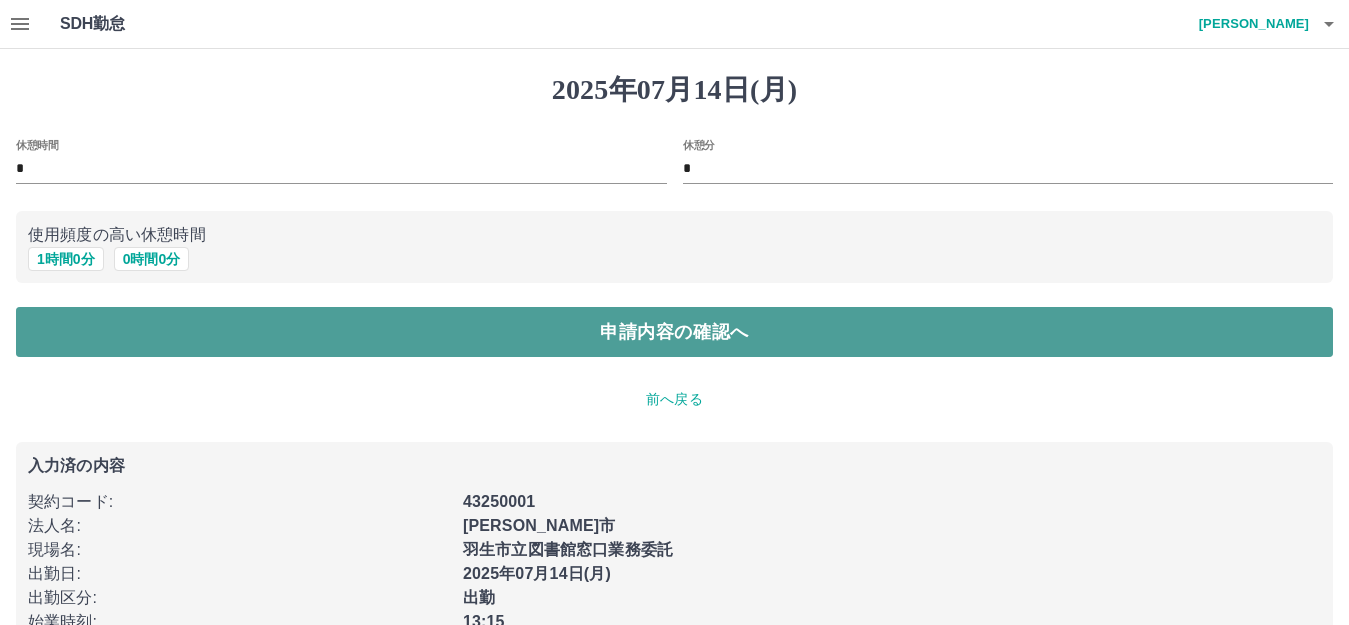 click on "申請内容の確認へ" at bounding box center [674, 332] 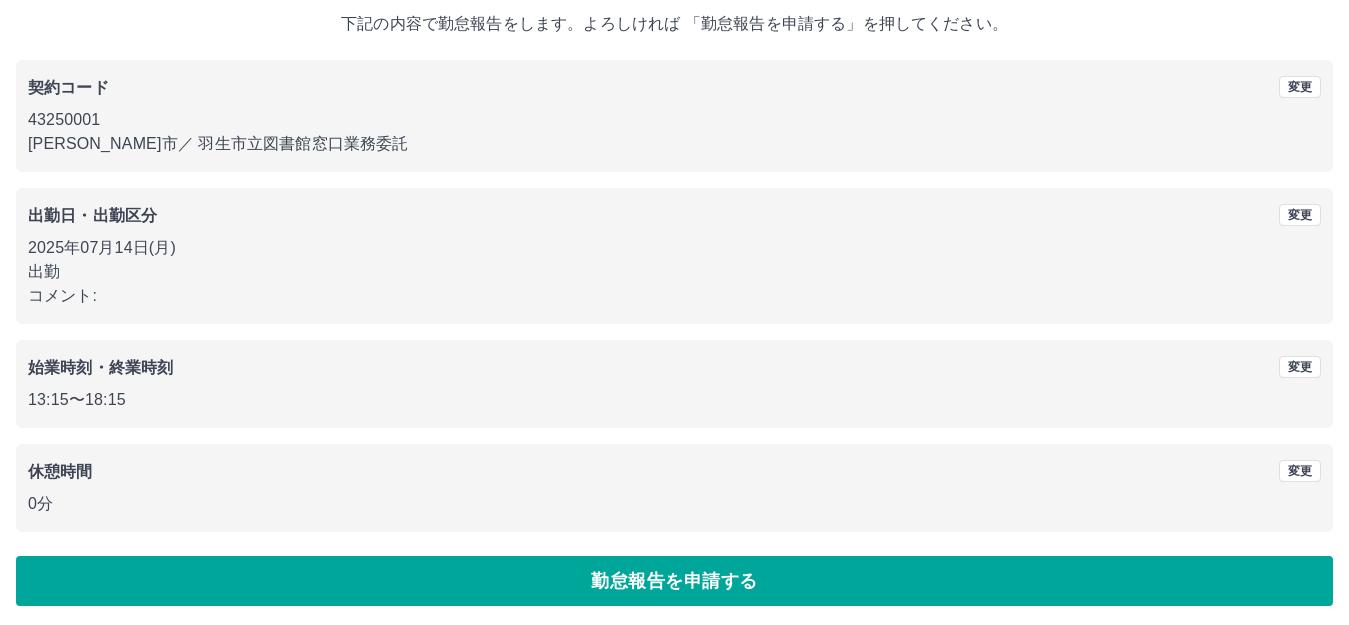 scroll, scrollTop: 124, scrollLeft: 0, axis: vertical 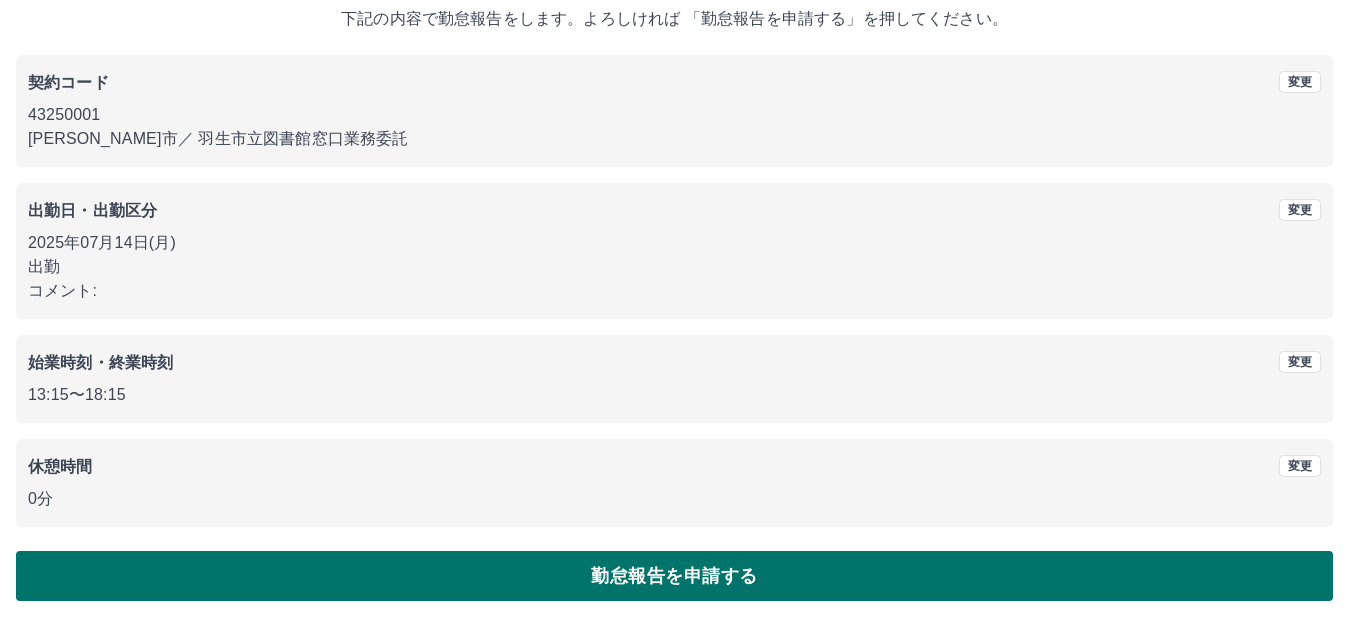 click on "勤怠報告を申請する" at bounding box center (674, 576) 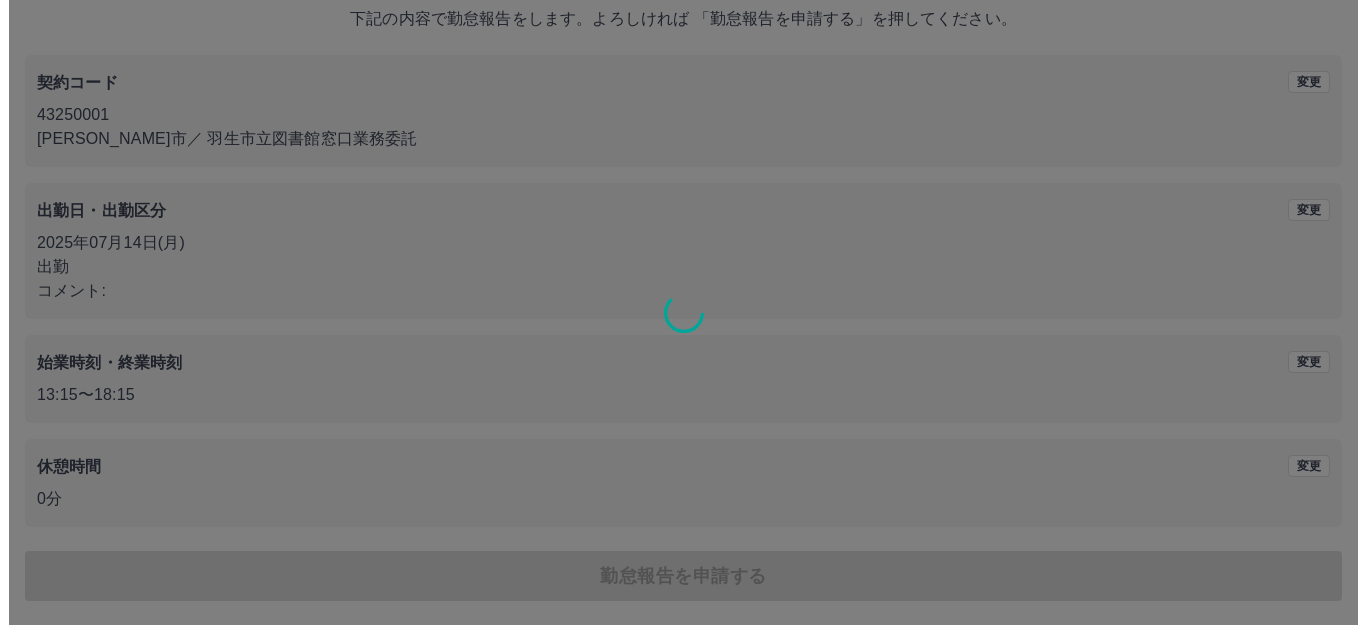 scroll, scrollTop: 0, scrollLeft: 0, axis: both 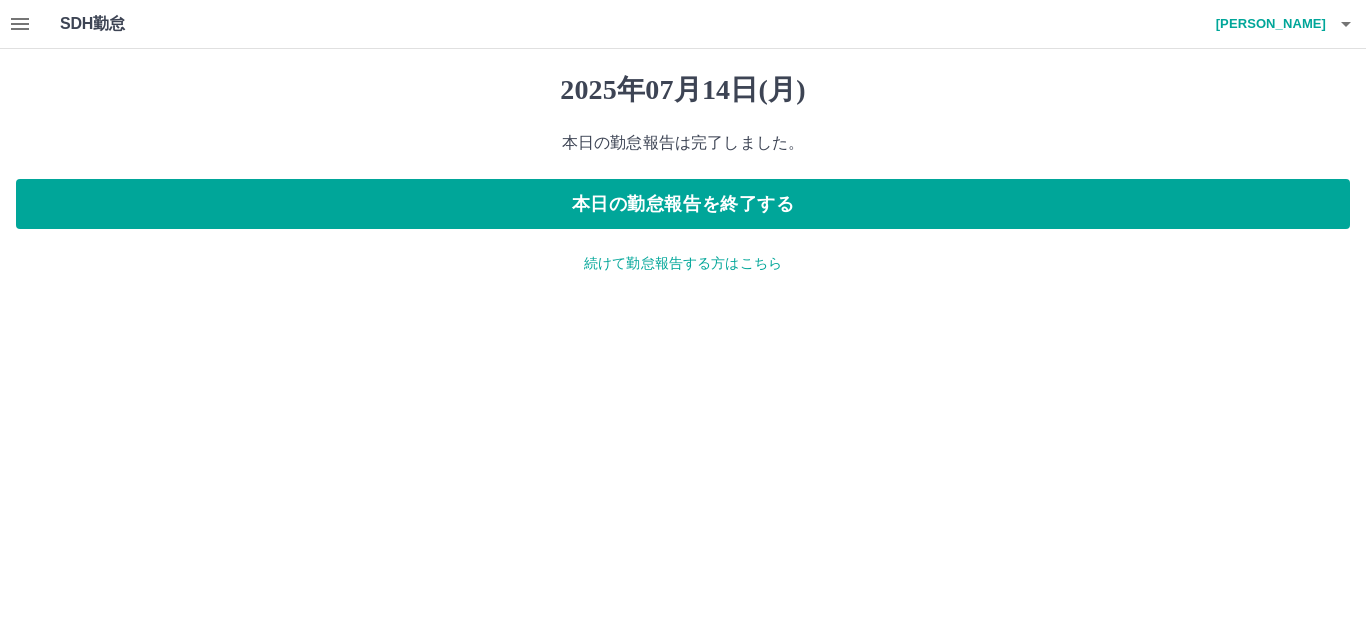 click 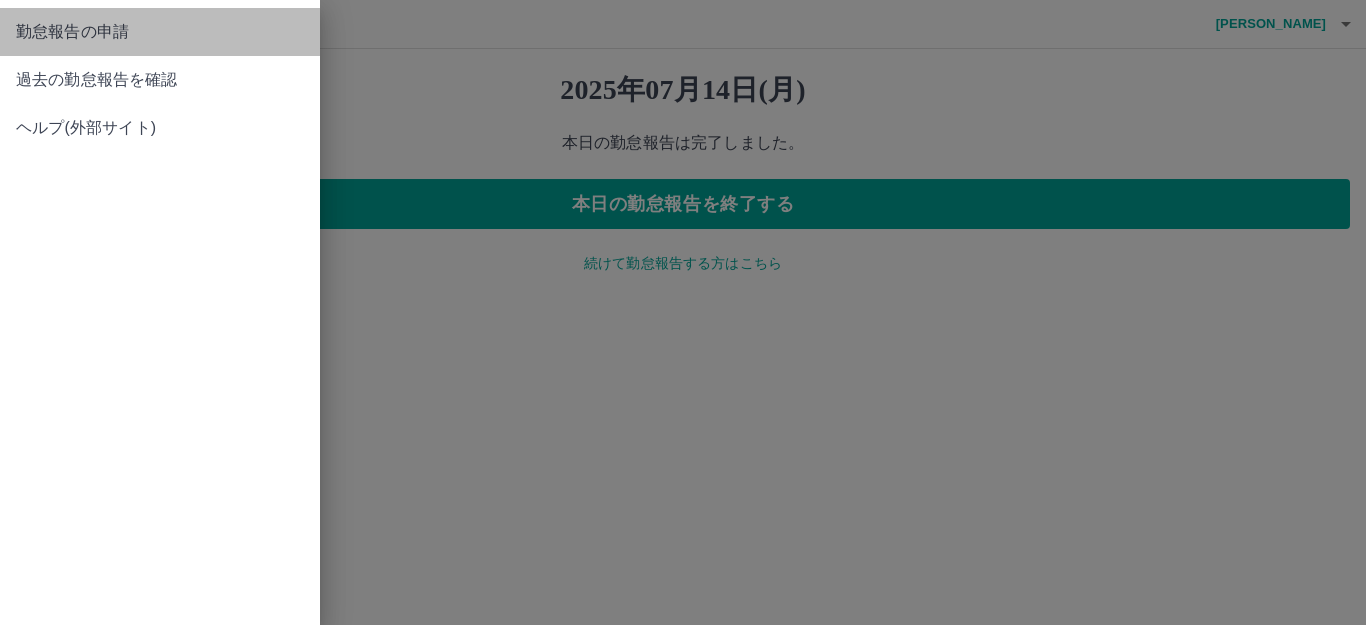 click on "勤怠報告の申請" at bounding box center [160, 32] 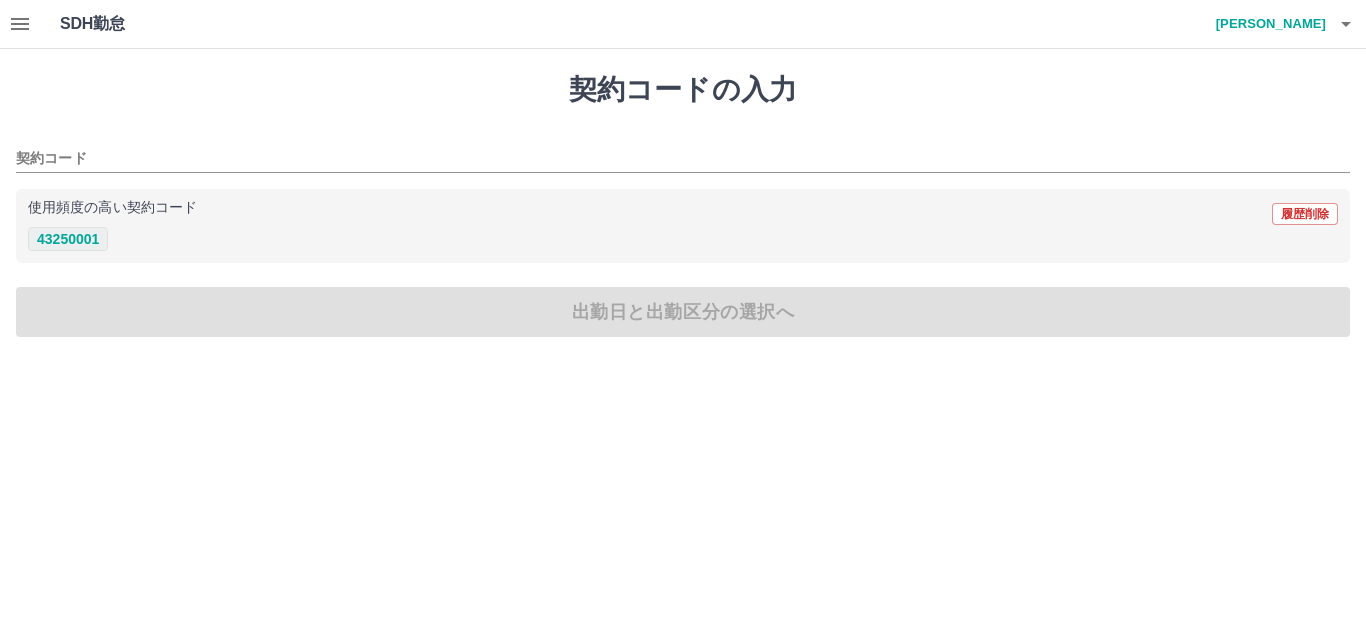 click on "43250001" at bounding box center (68, 239) 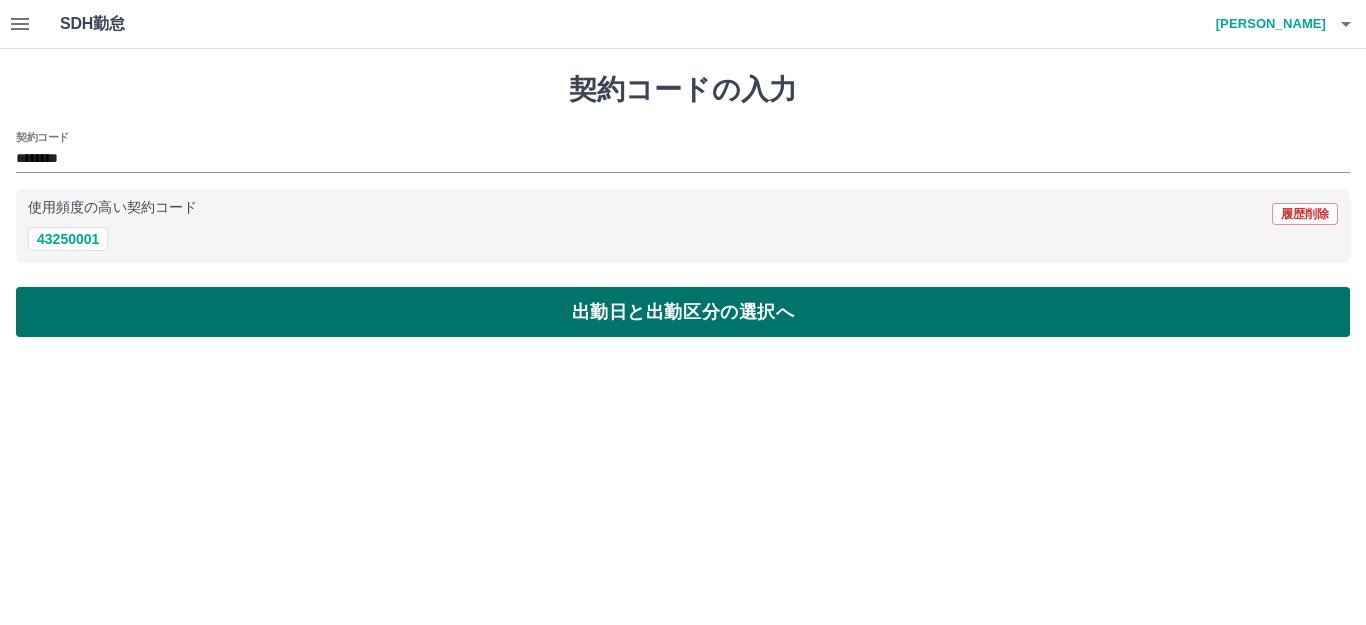 click on "出勤日と出勤区分の選択へ" at bounding box center [683, 312] 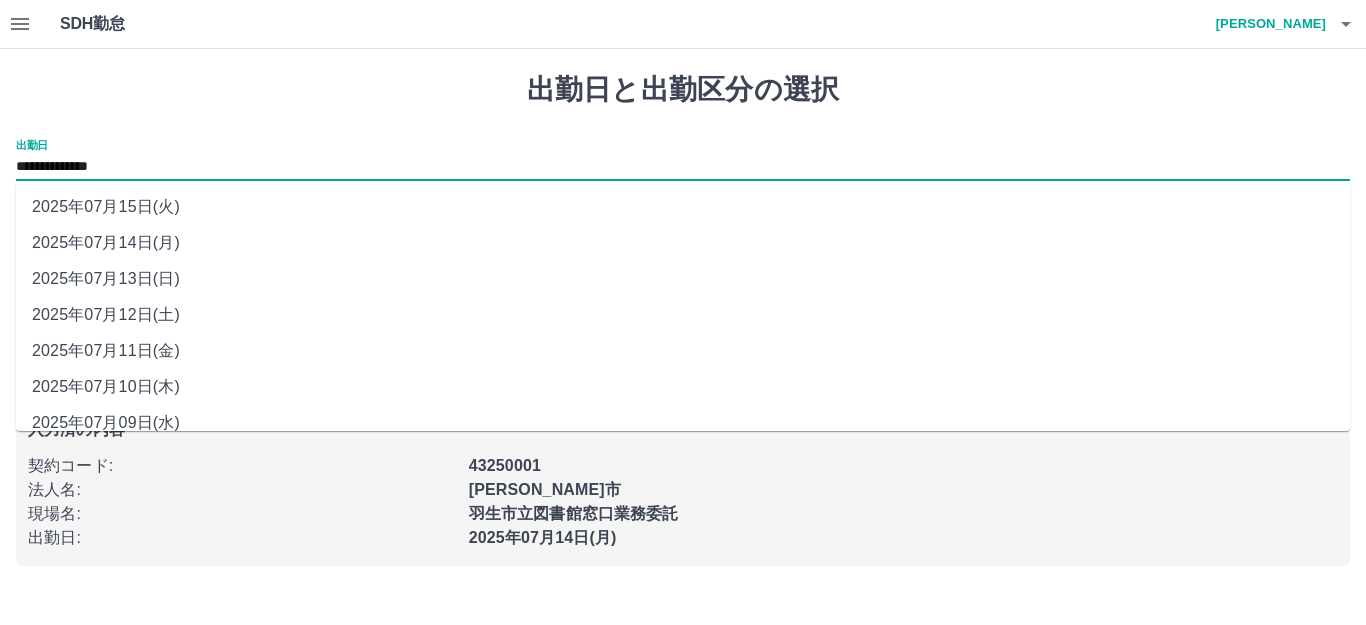 click on "**********" at bounding box center [683, 167] 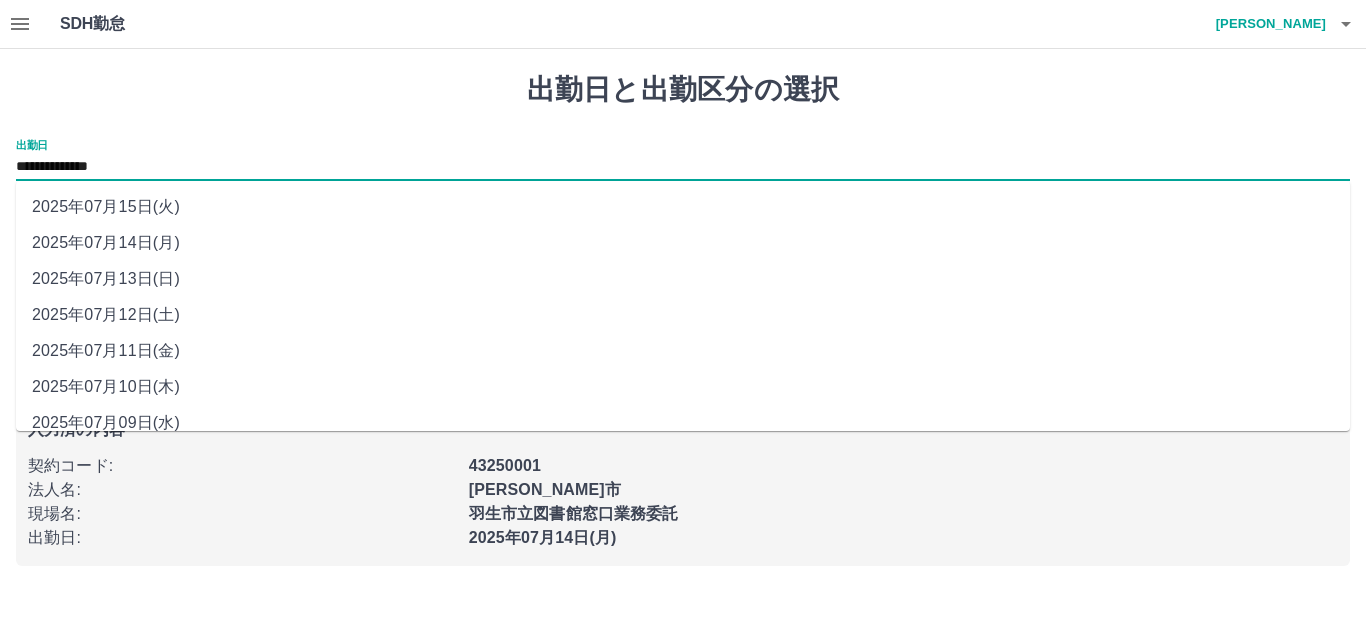 click on "2025年07月15日(火)" at bounding box center (683, 207) 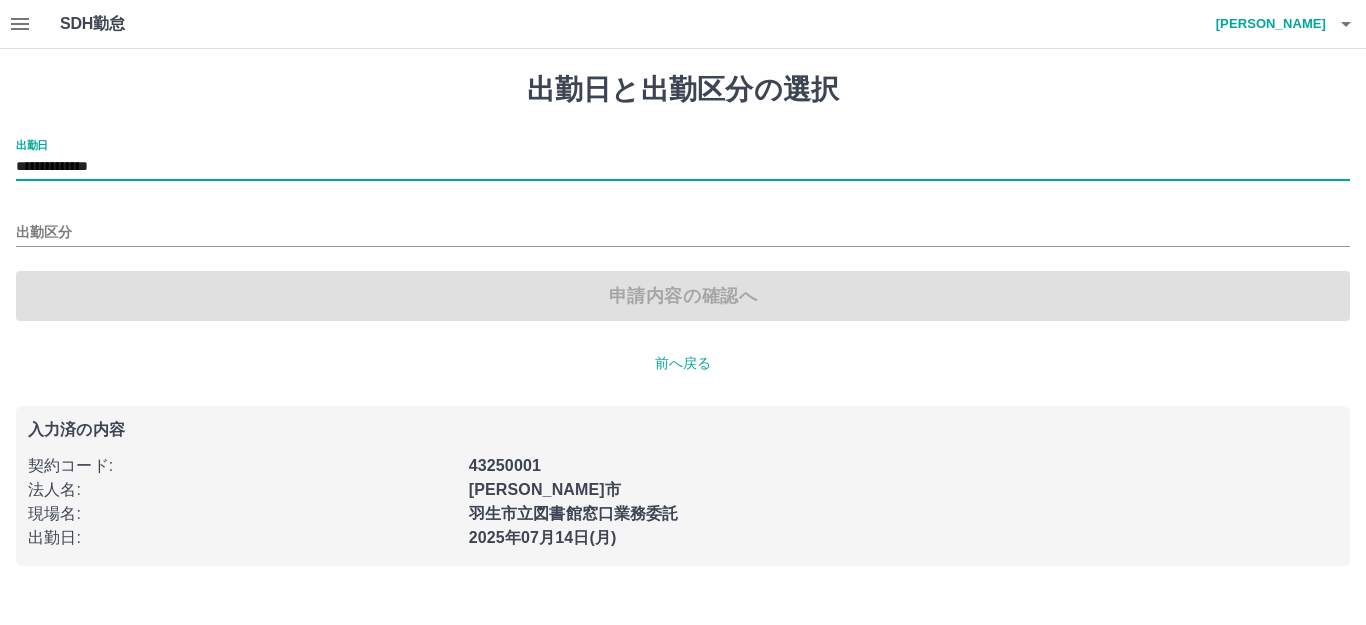 click on "出勤区分" at bounding box center (683, 226) 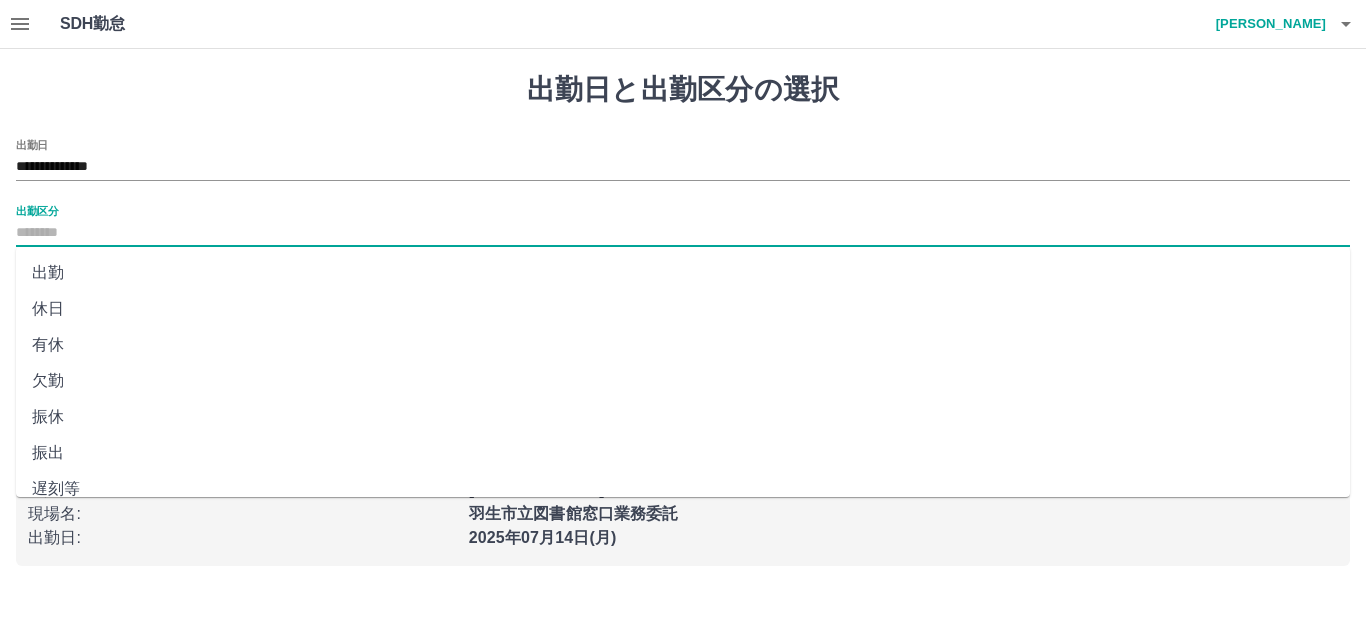 click on "出勤区分" at bounding box center [683, 233] 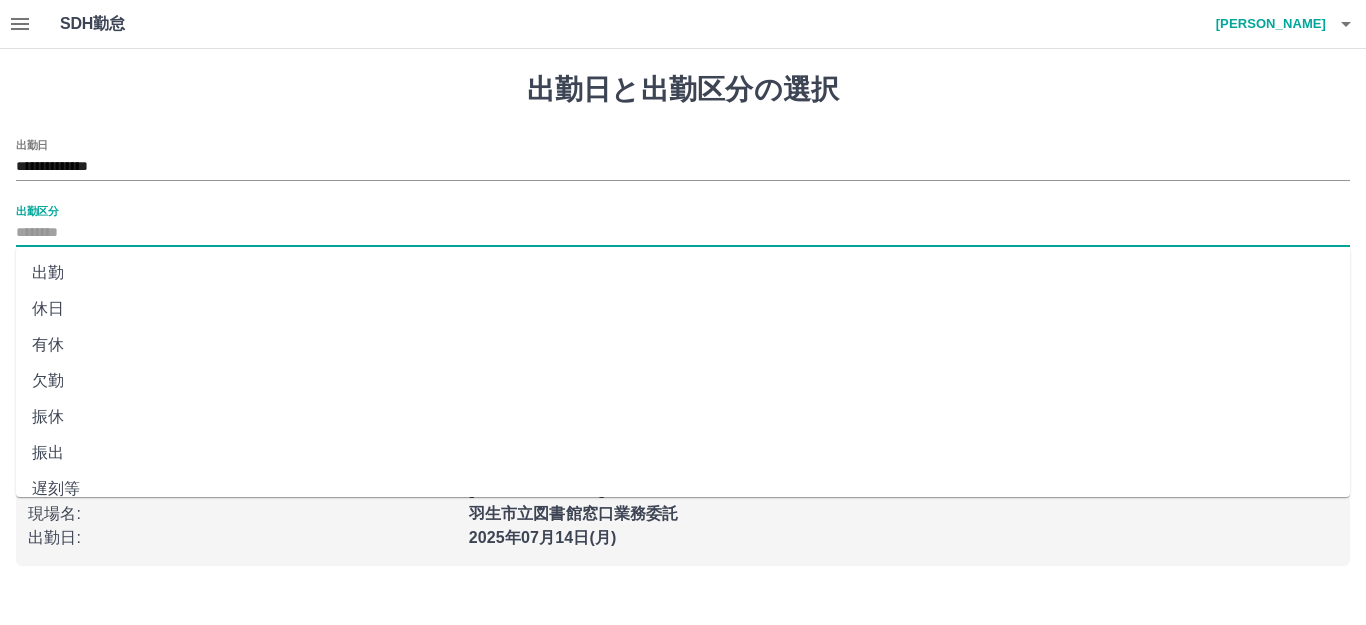 click on "休日" at bounding box center (683, 309) 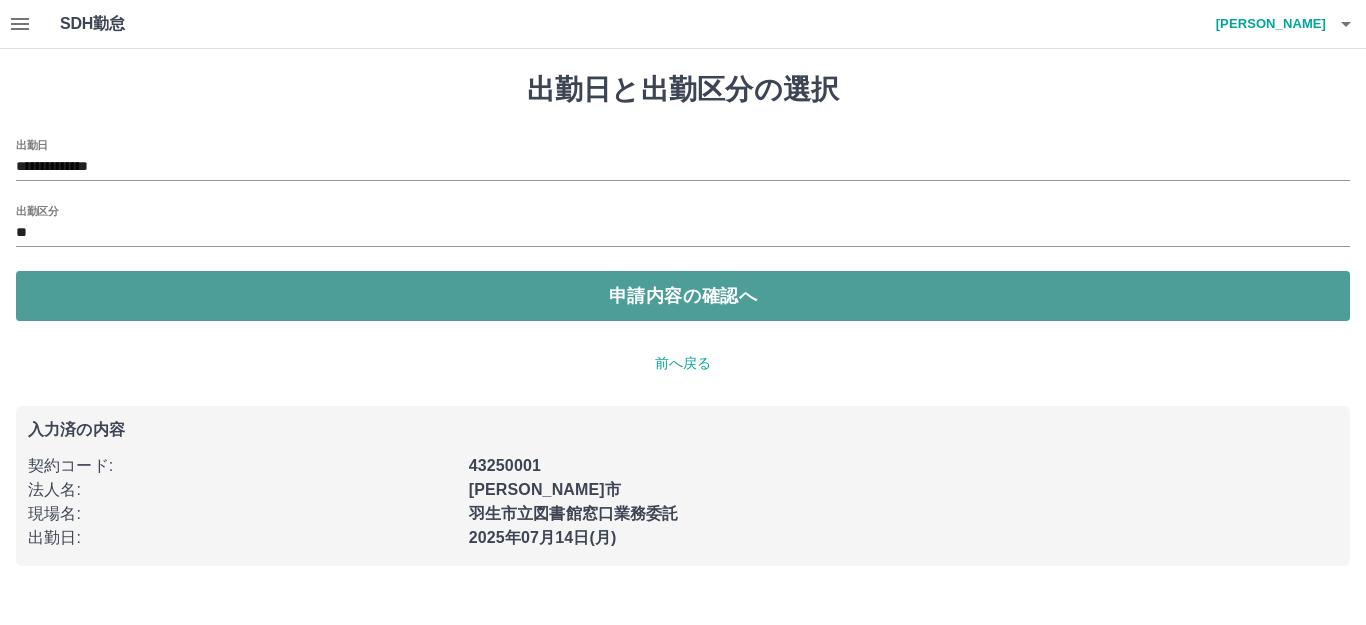 click on "申請内容の確認へ" at bounding box center [683, 296] 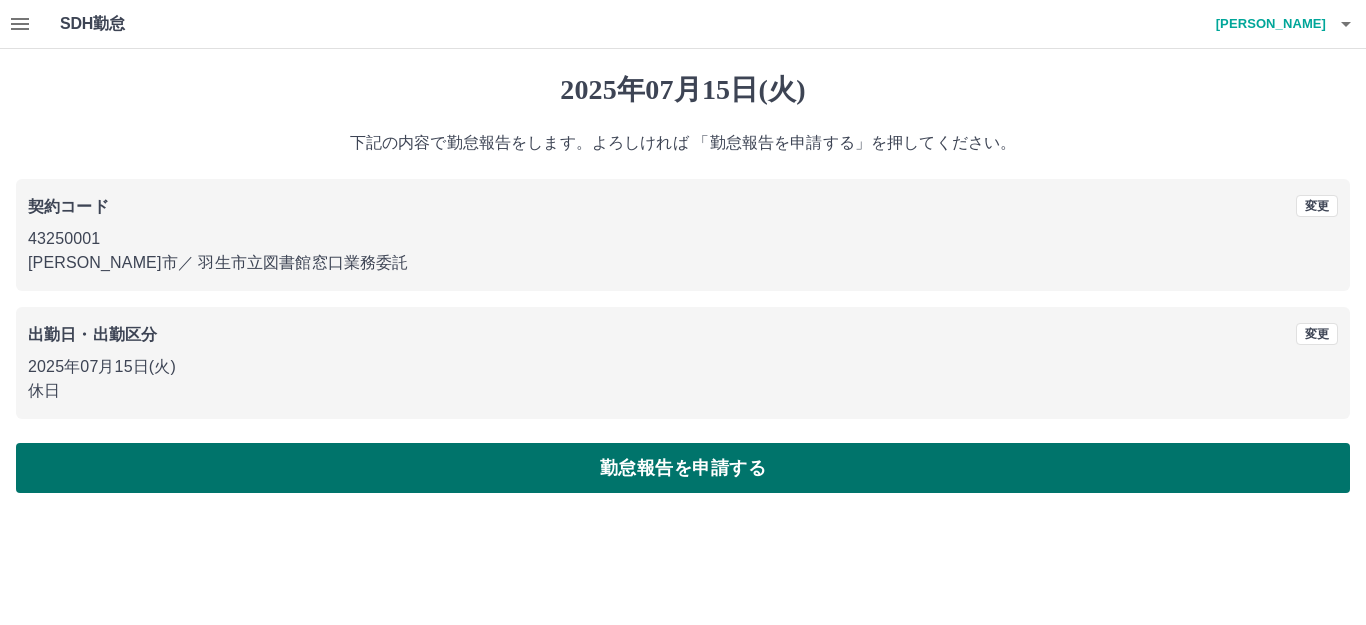 click on "勤怠報告を申請する" at bounding box center (683, 468) 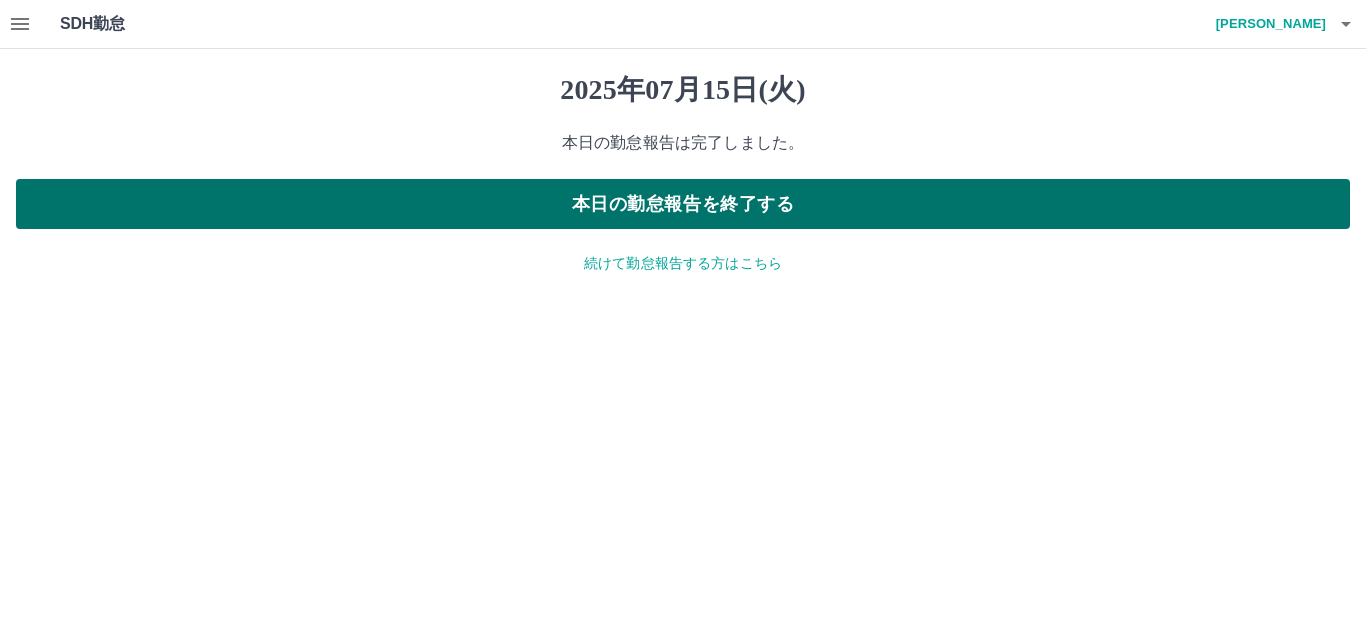 click on "本日の勤怠報告を終了する" at bounding box center (683, 204) 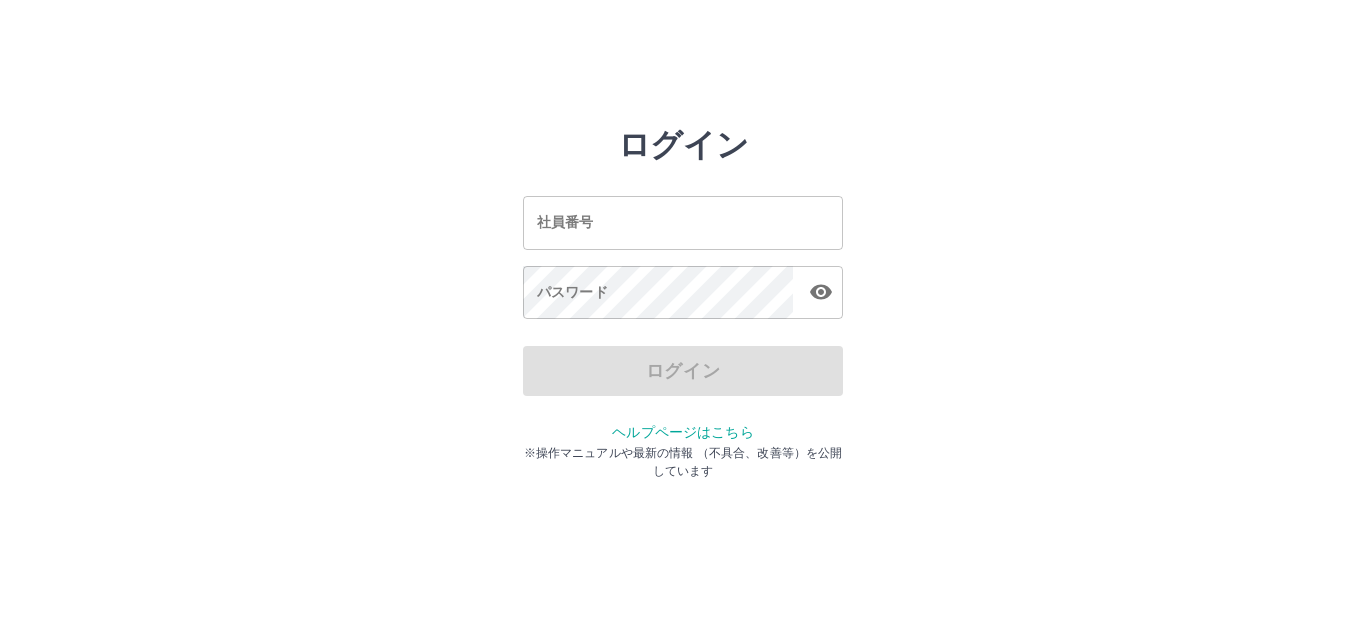 scroll, scrollTop: 0, scrollLeft: 0, axis: both 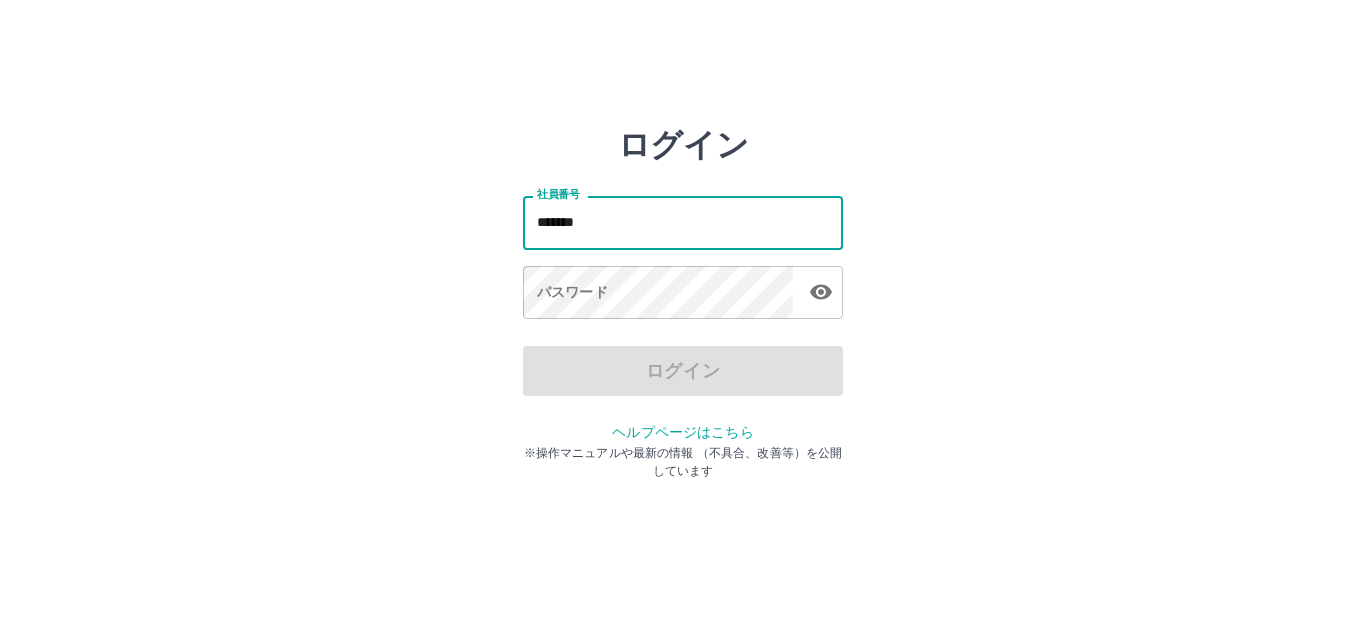 type on "*******" 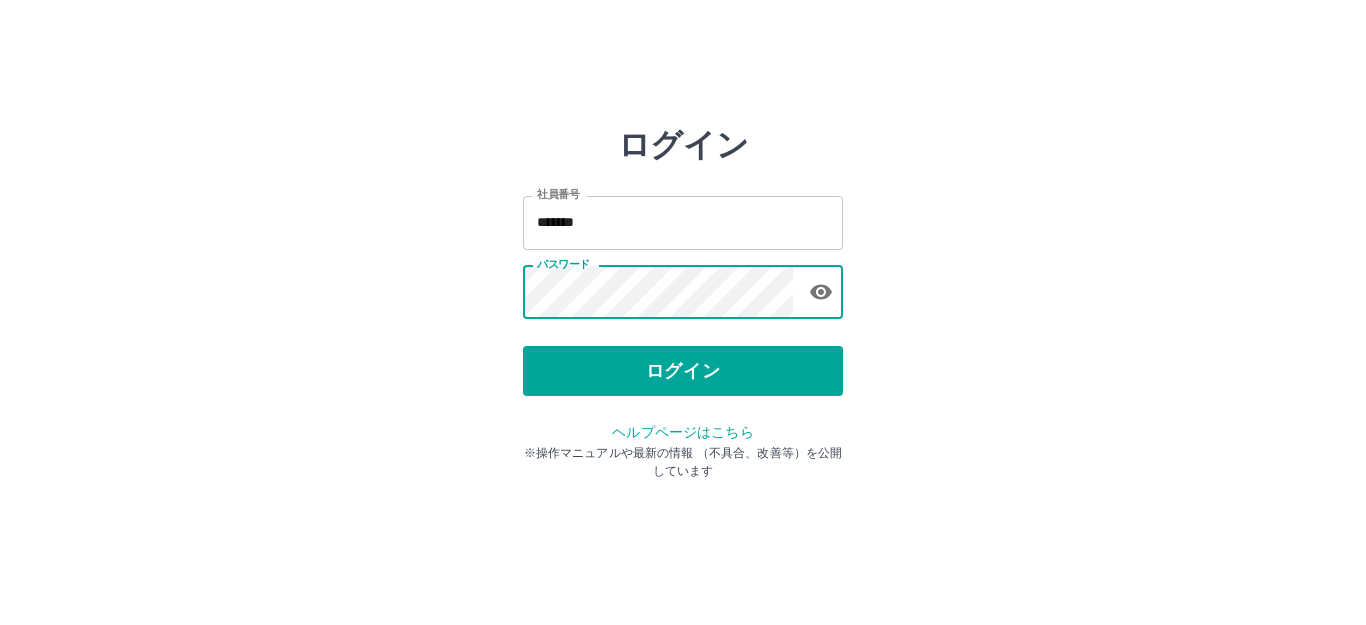 drag, startPoint x: 769, startPoint y: 256, endPoint x: 935, endPoint y: 325, distance: 179.7693 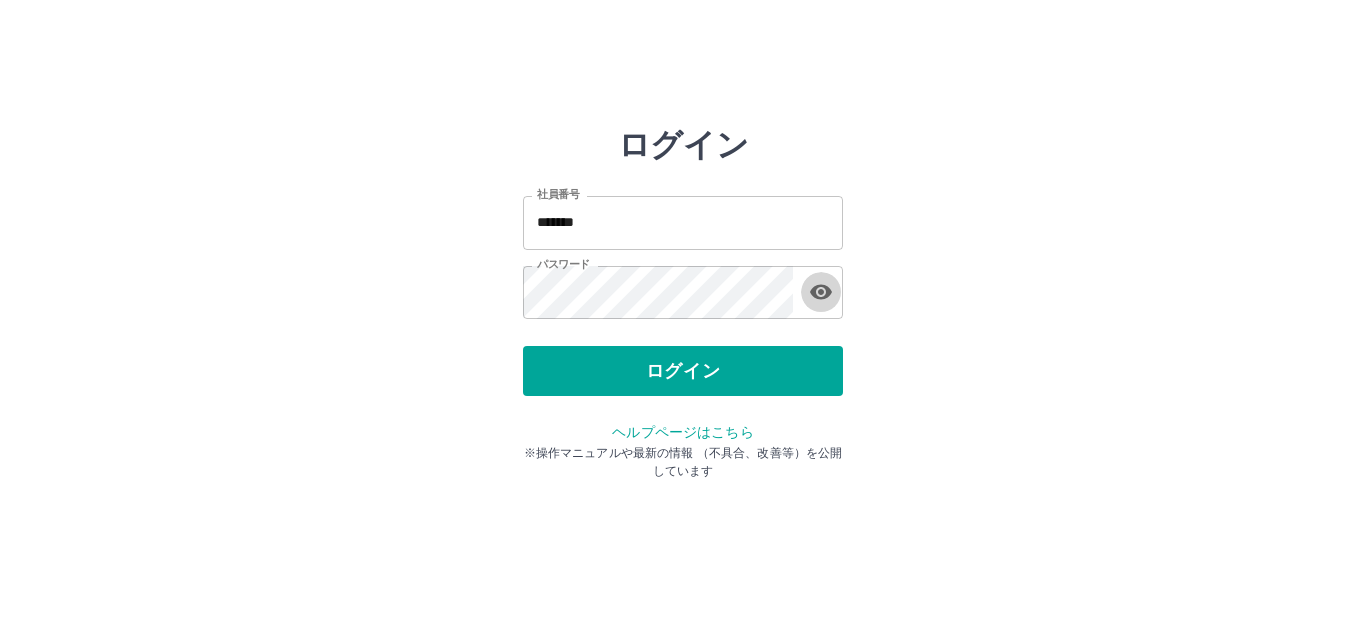 click 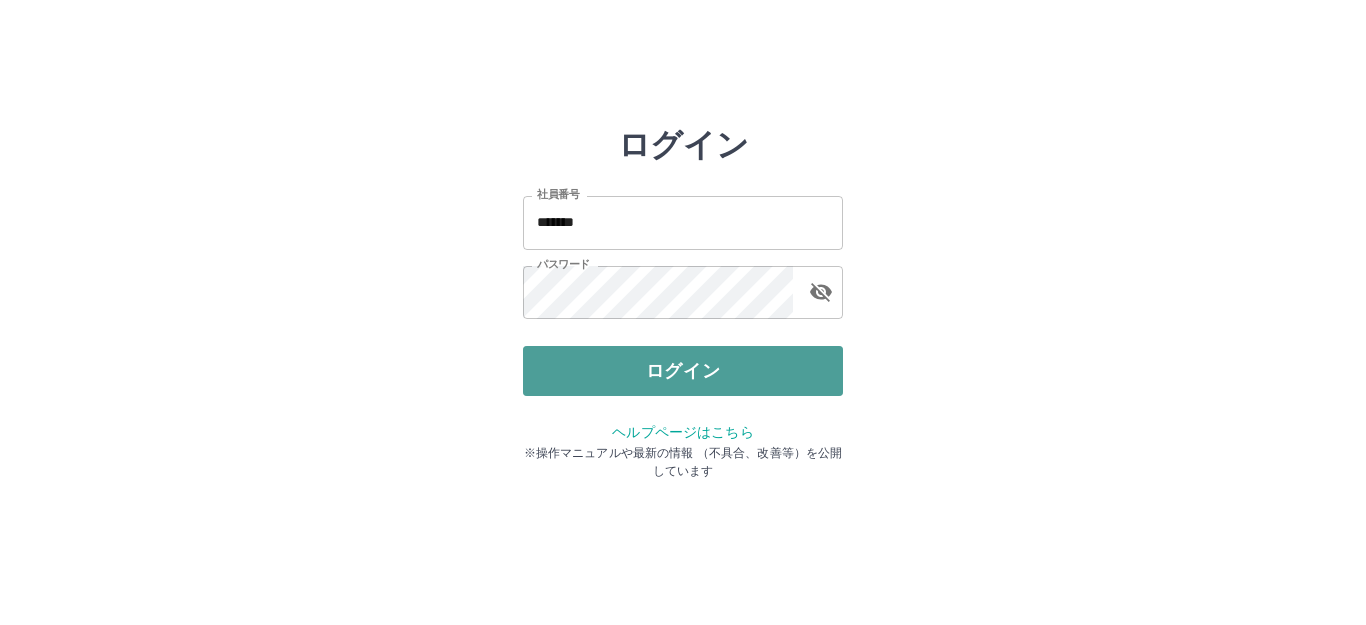 click on "ログイン" at bounding box center [683, 371] 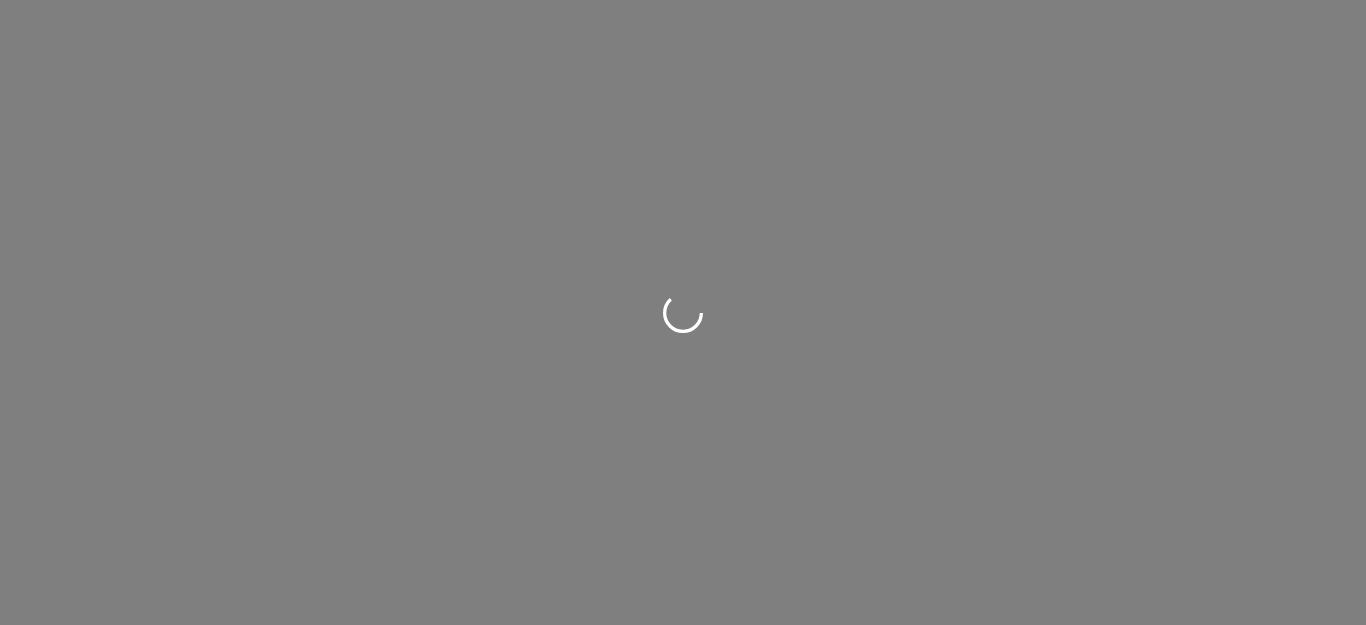 scroll, scrollTop: 0, scrollLeft: 0, axis: both 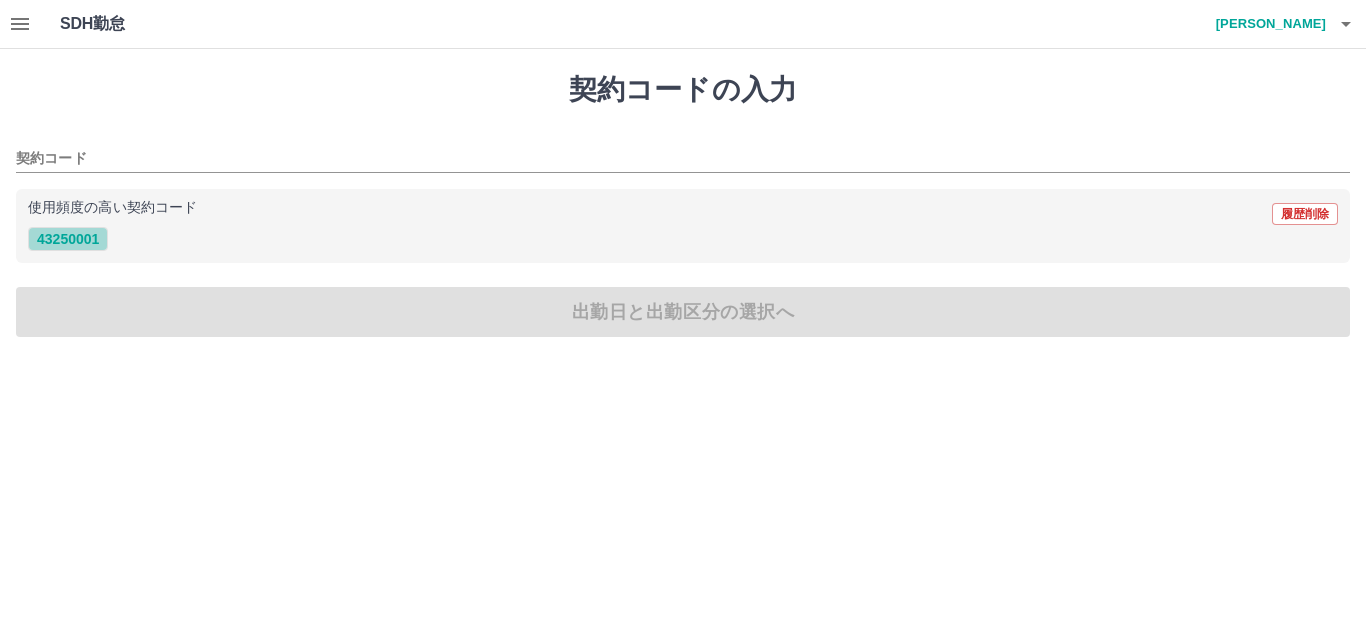 click on "43250001" at bounding box center [68, 239] 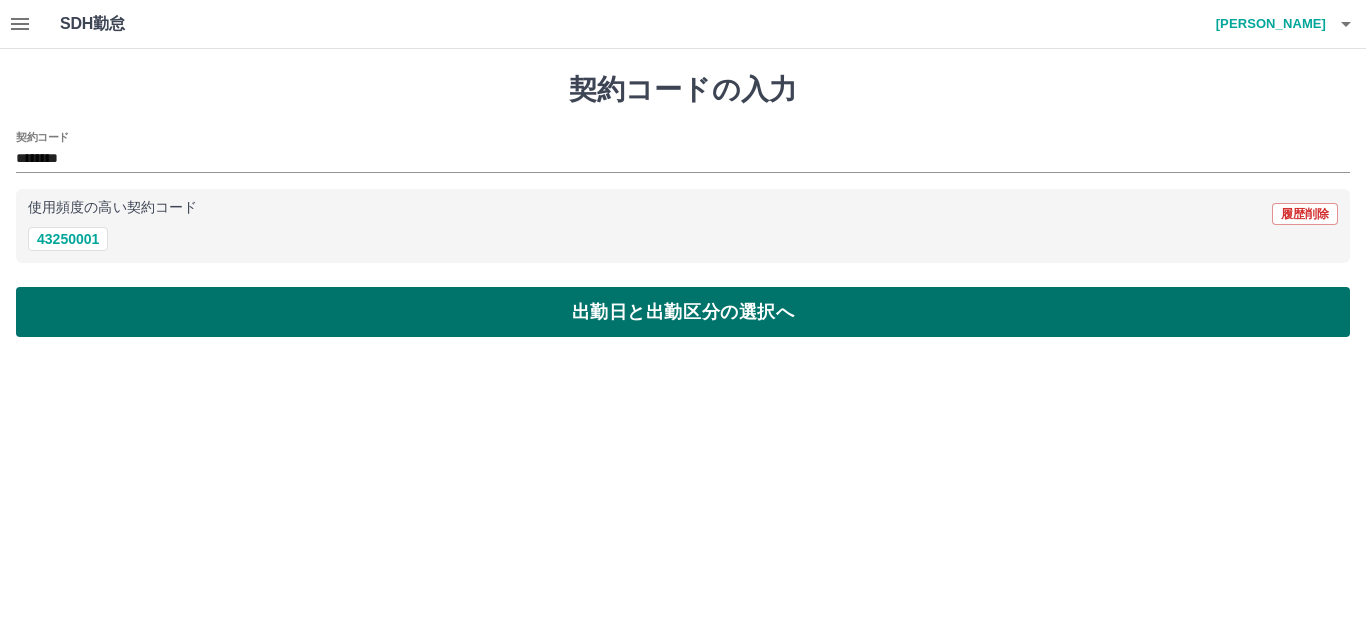 click on "出勤日と出勤区分の選択へ" at bounding box center (683, 312) 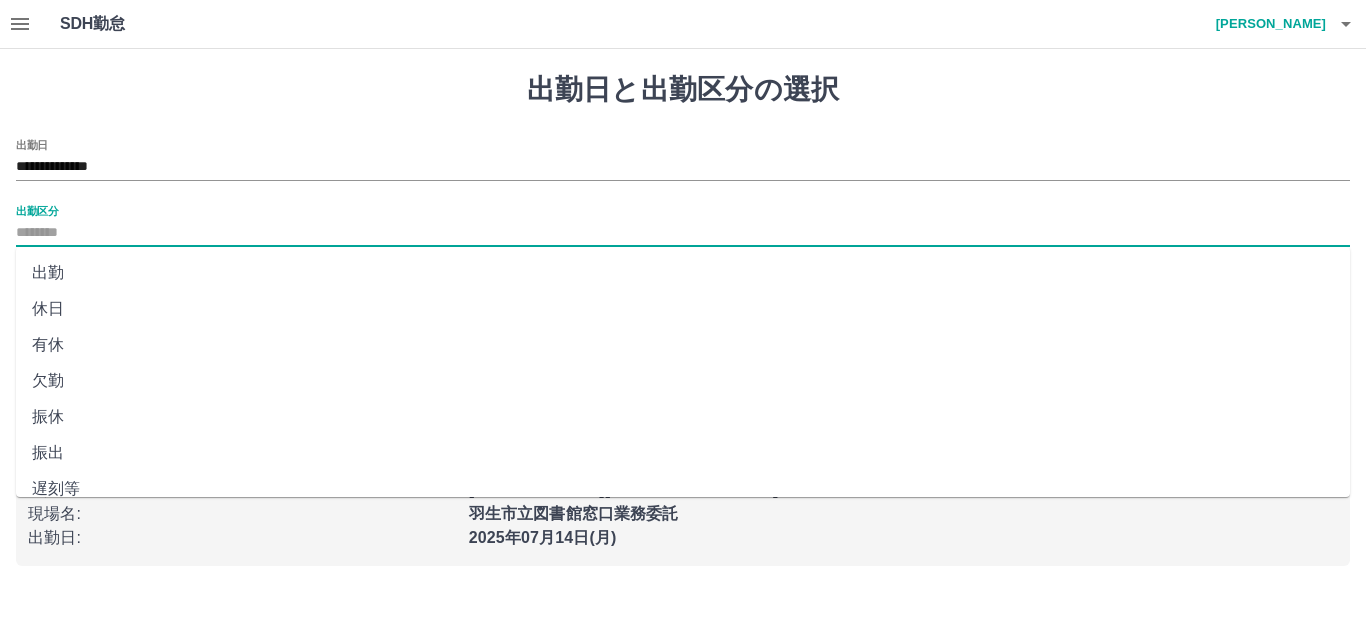 click on "出勤区分" at bounding box center (683, 233) 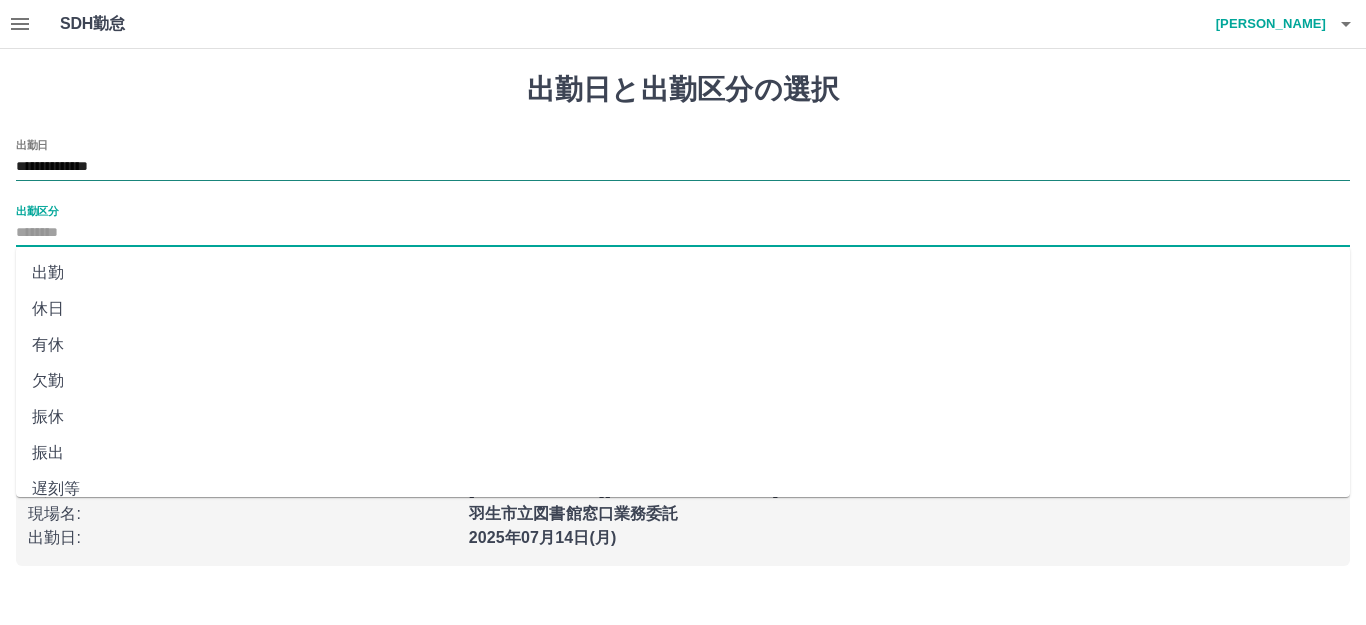 click on "**********" at bounding box center [683, 167] 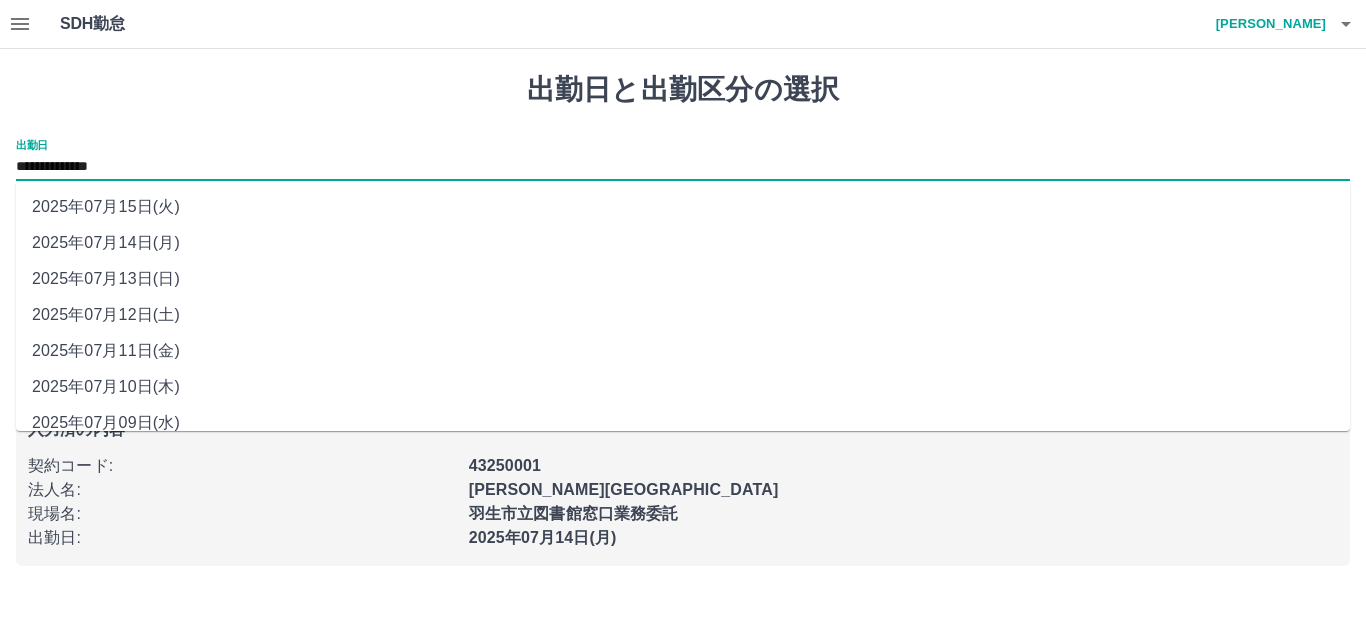 click on "2025年07月15日(火)" at bounding box center [683, 207] 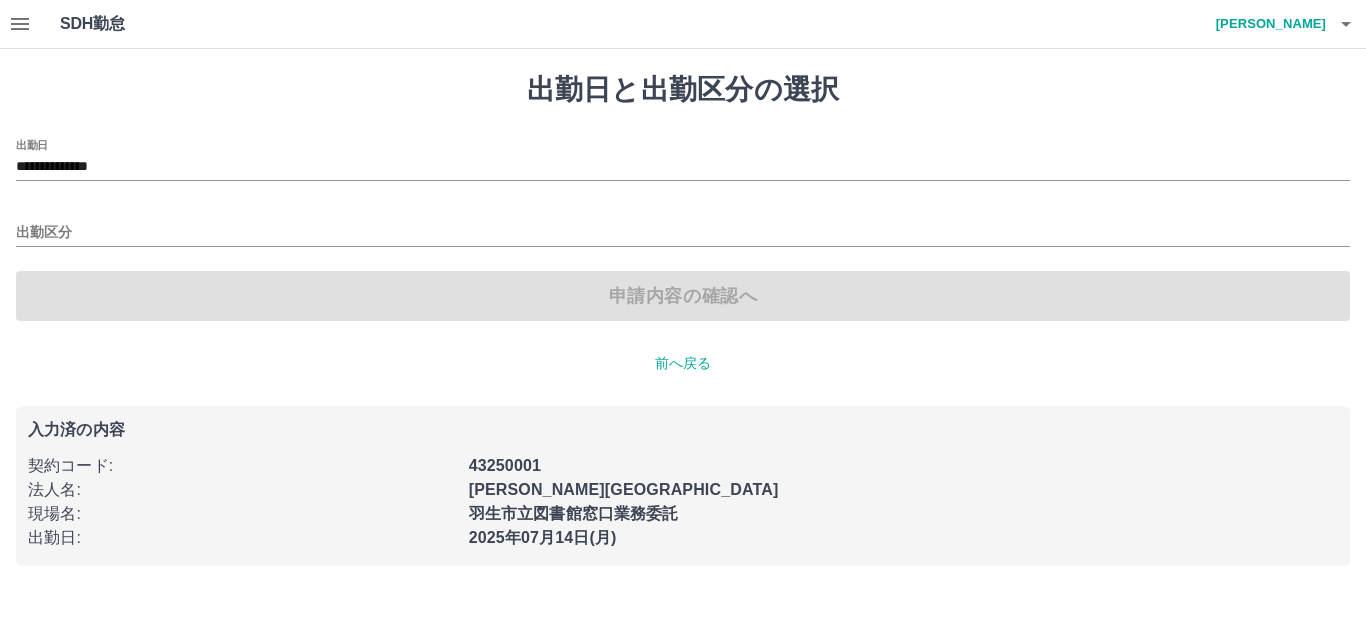drag, startPoint x: 98, startPoint y: 285, endPoint x: 97, endPoint y: 272, distance: 13.038404 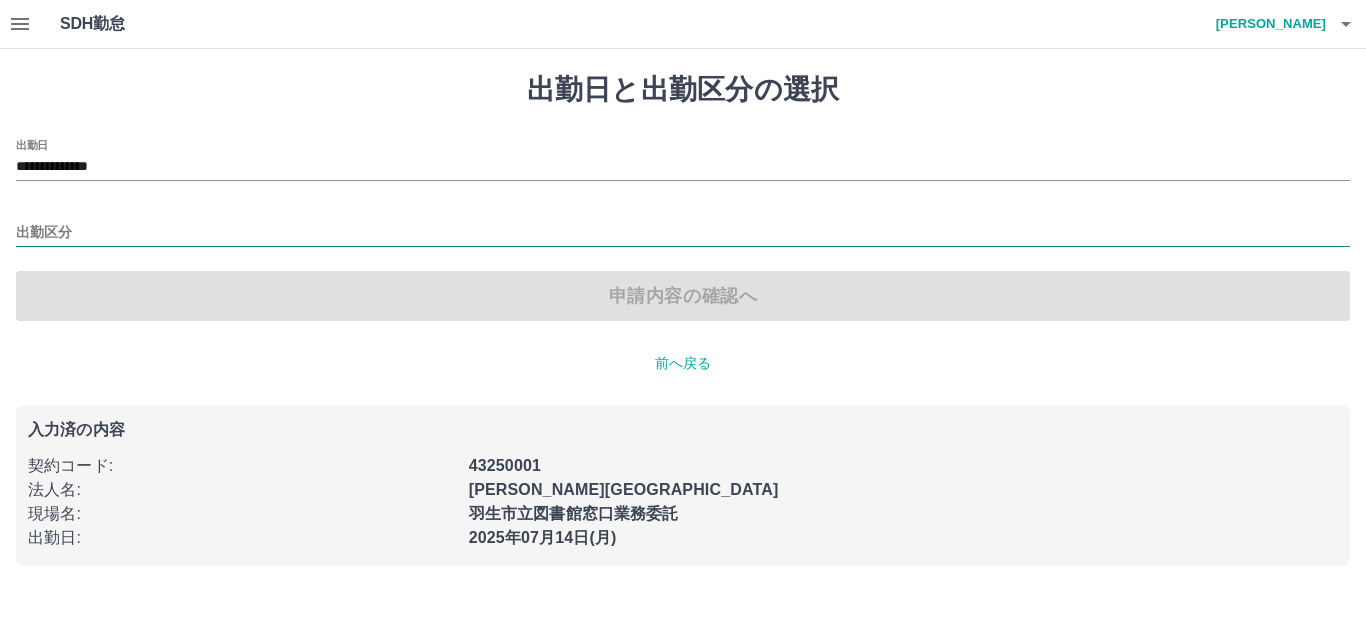 click on "出勤区分" at bounding box center [683, 233] 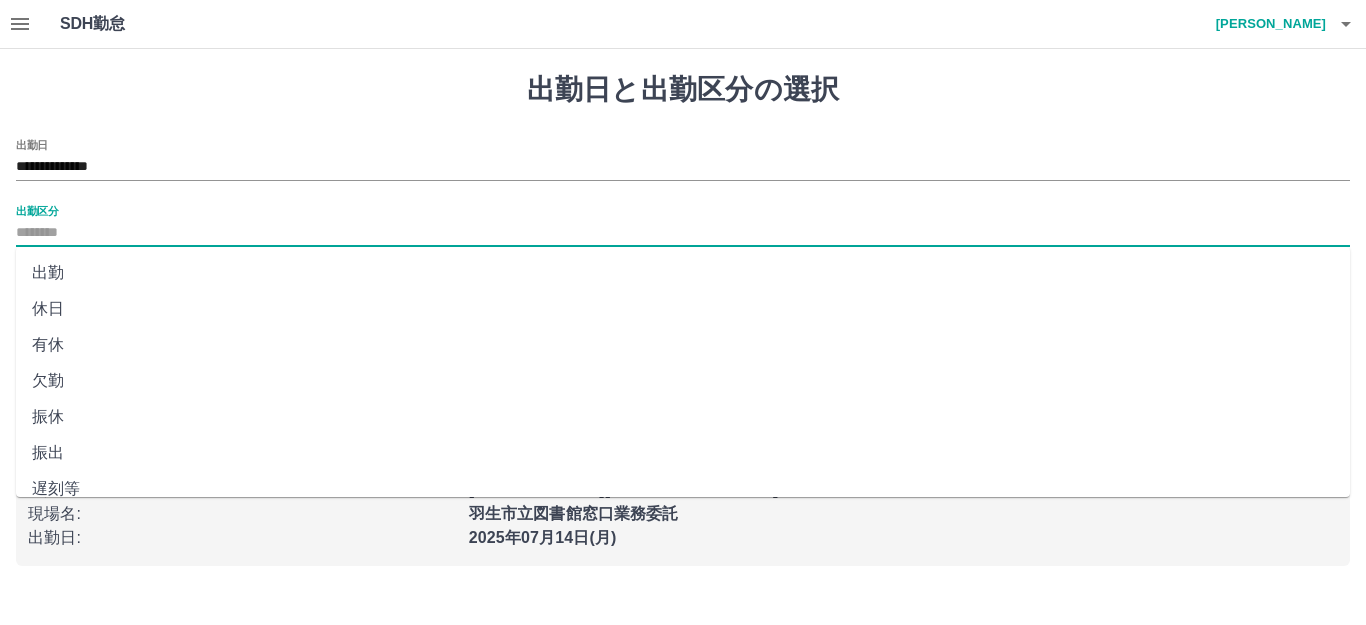 click on "休日" at bounding box center [683, 309] 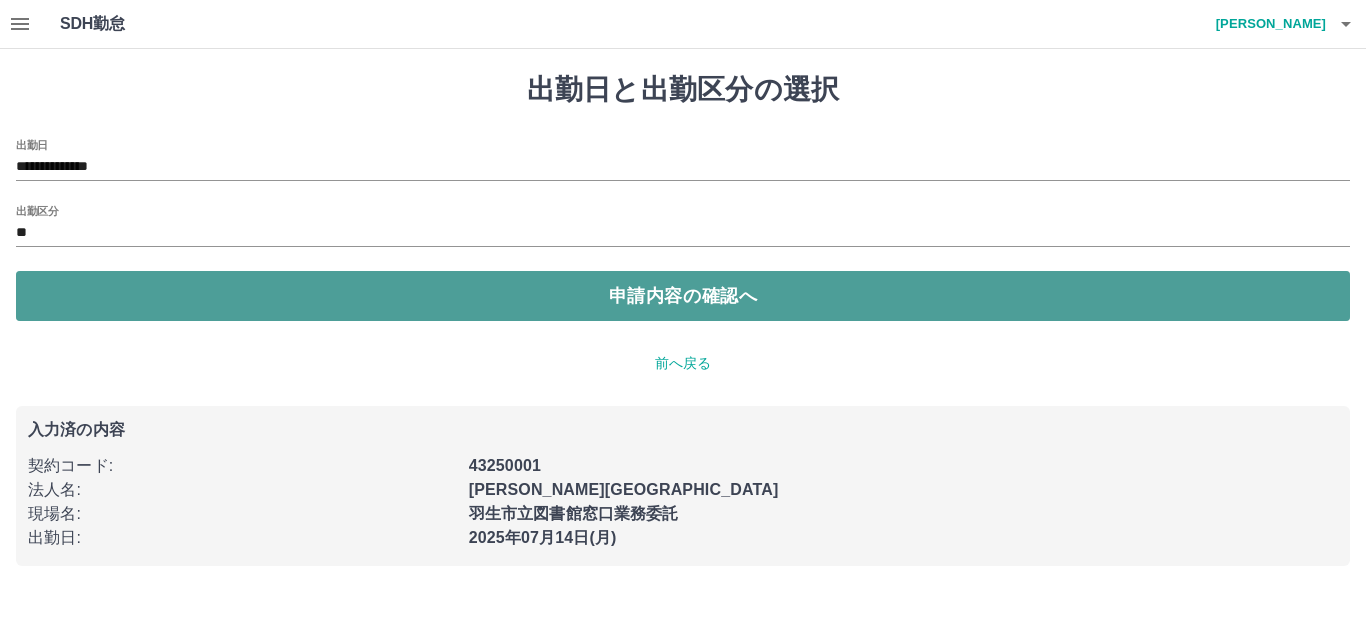 click on "申請内容の確認へ" at bounding box center (683, 296) 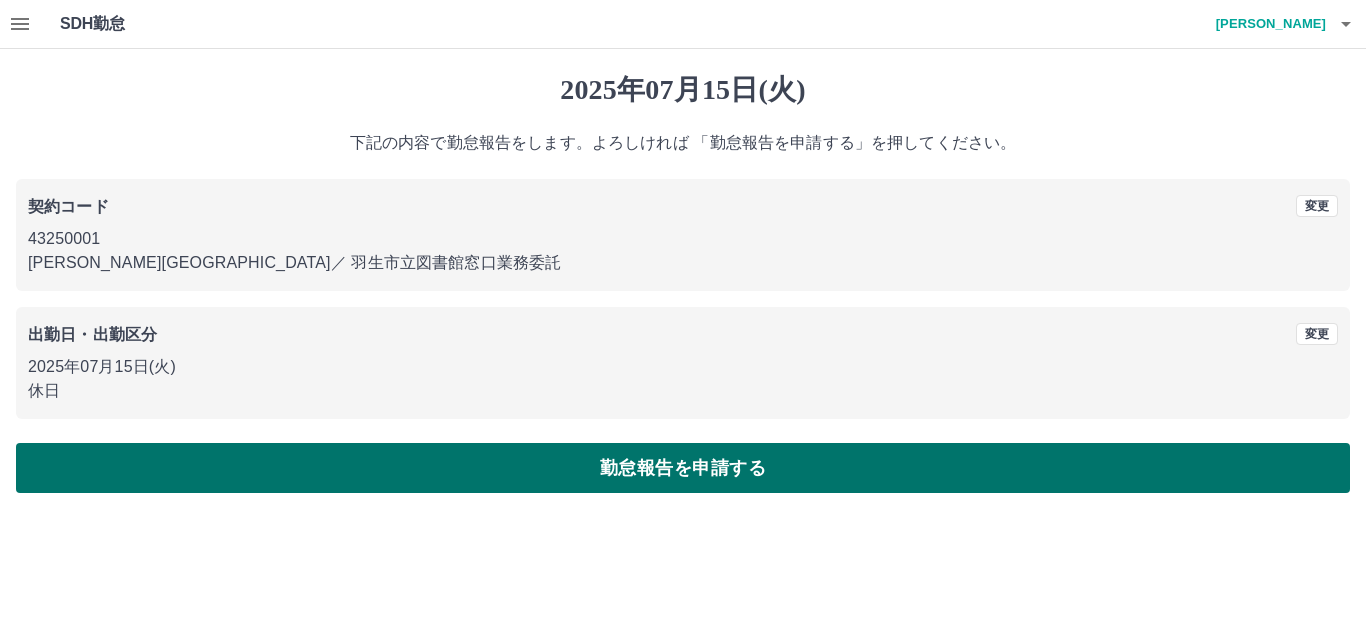 click on "勤怠報告を申請する" at bounding box center [683, 468] 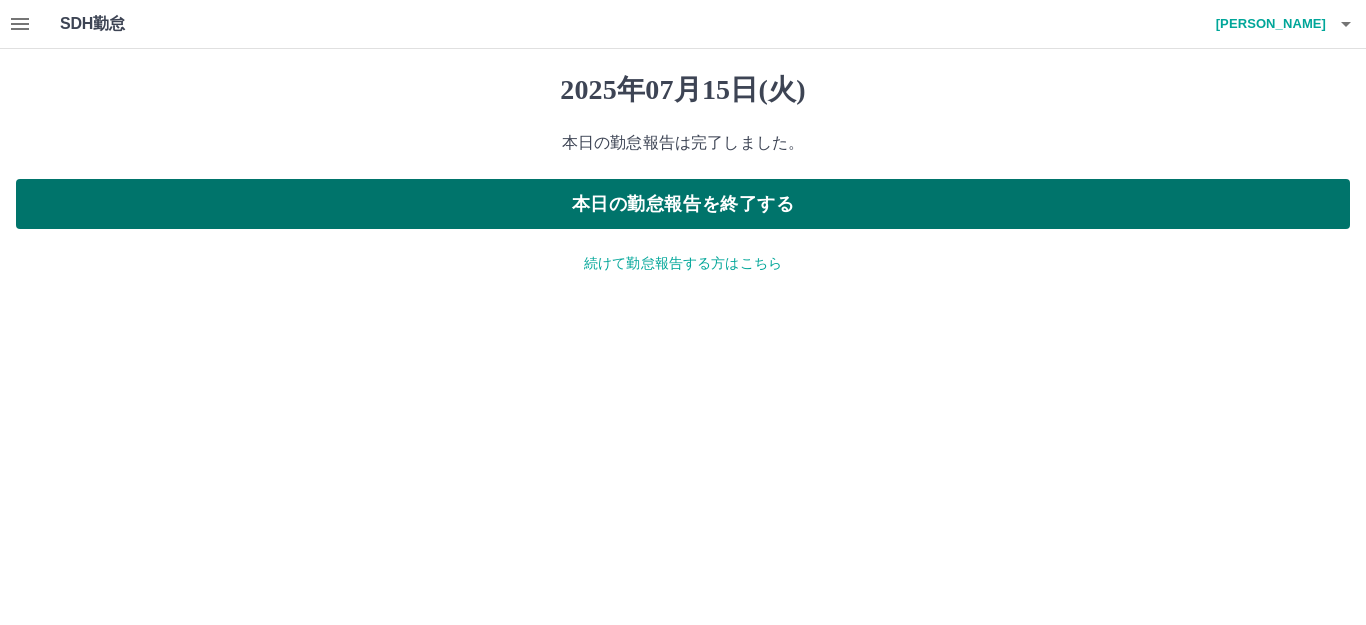 click on "本日の勤怠報告を終了する" at bounding box center [683, 204] 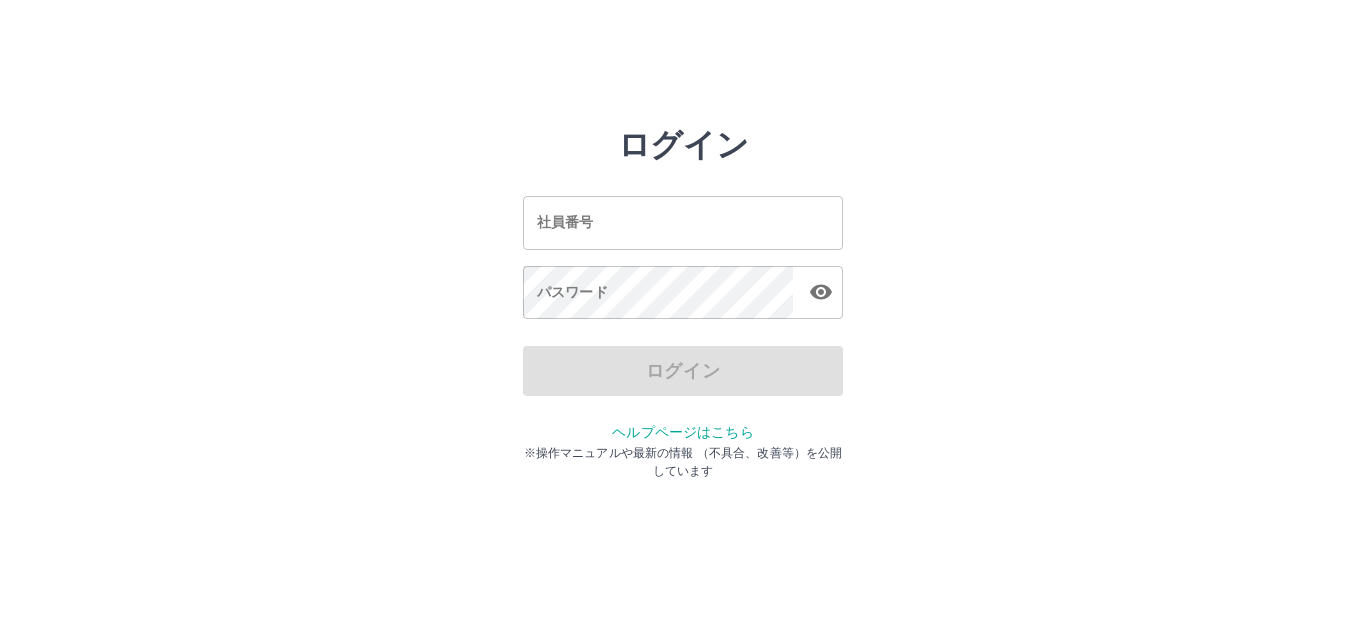 scroll, scrollTop: 0, scrollLeft: 0, axis: both 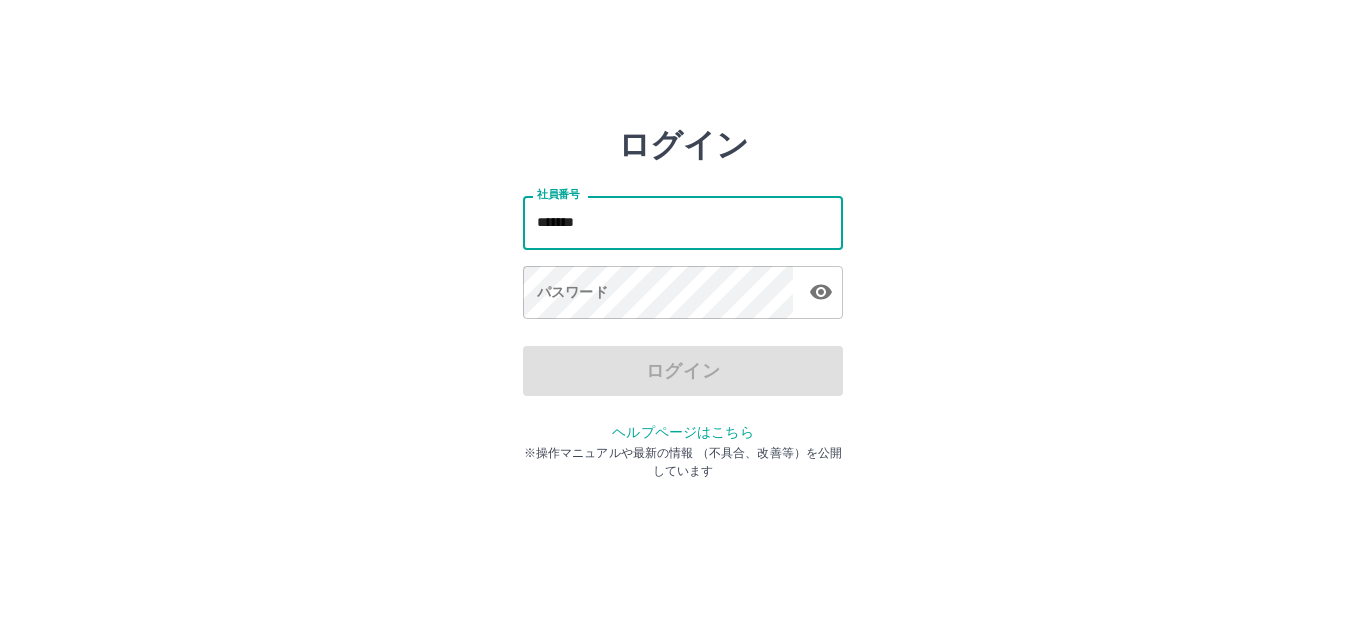type on "*******" 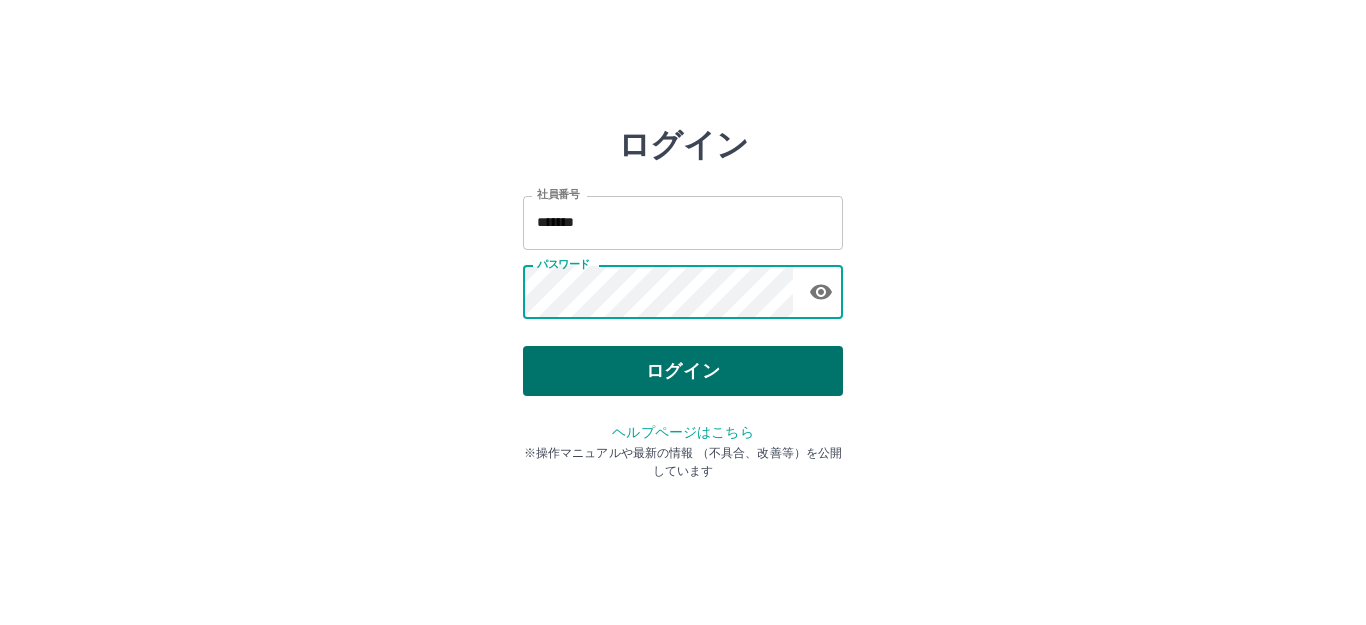 click on "ログイン" at bounding box center (683, 371) 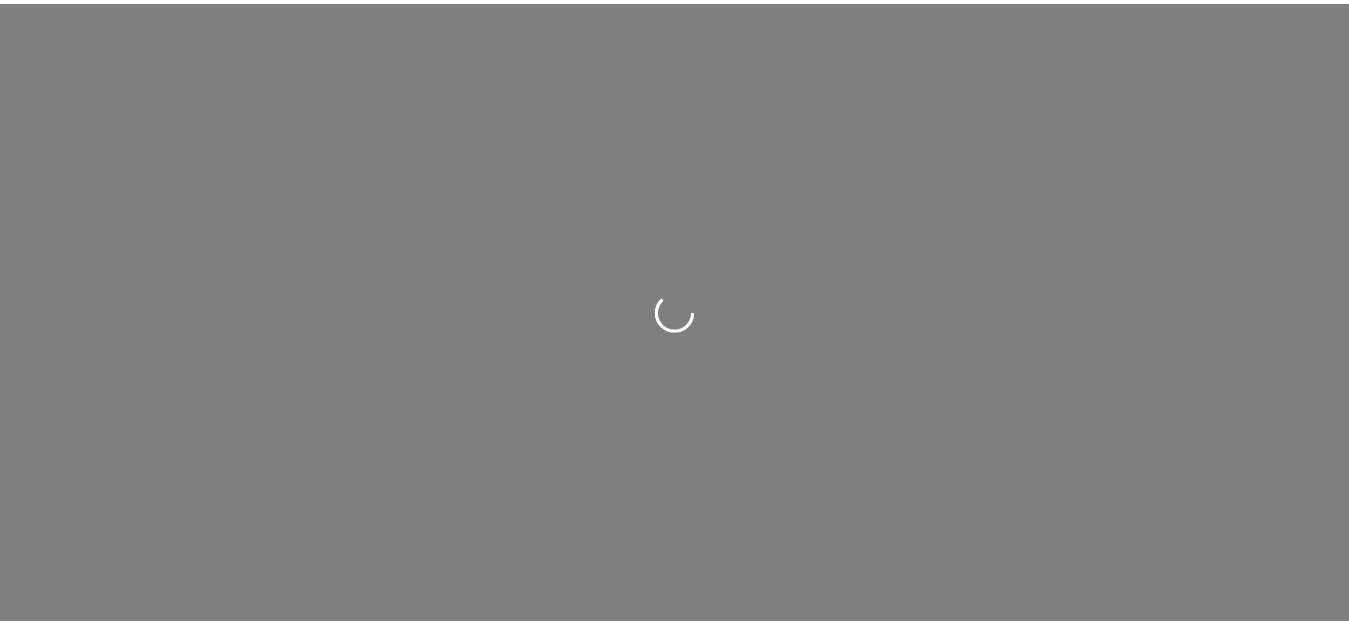 scroll, scrollTop: 0, scrollLeft: 0, axis: both 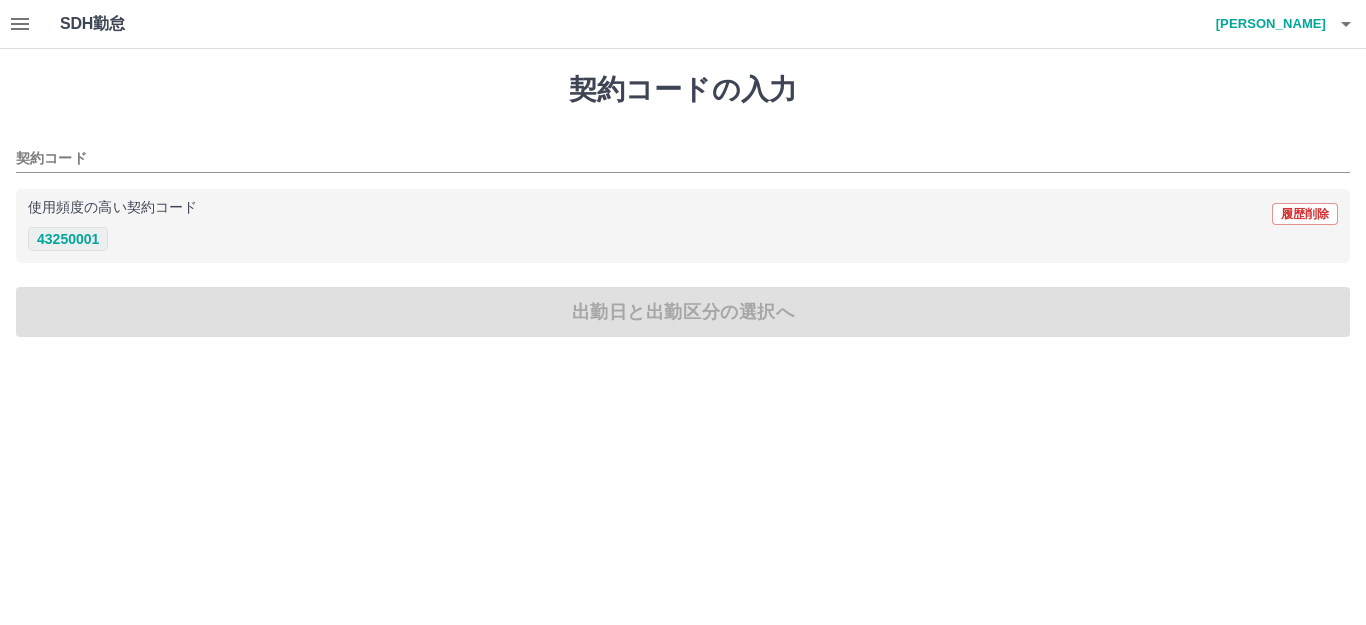 click on "43250001" at bounding box center [68, 239] 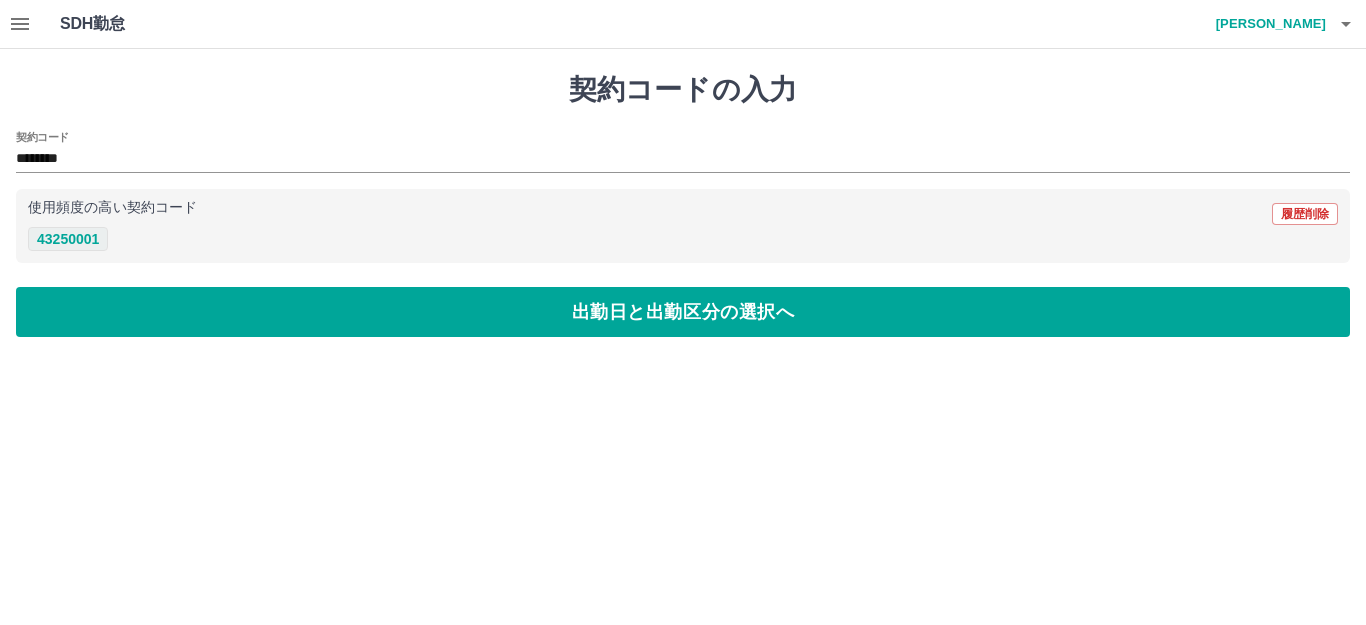 type on "********" 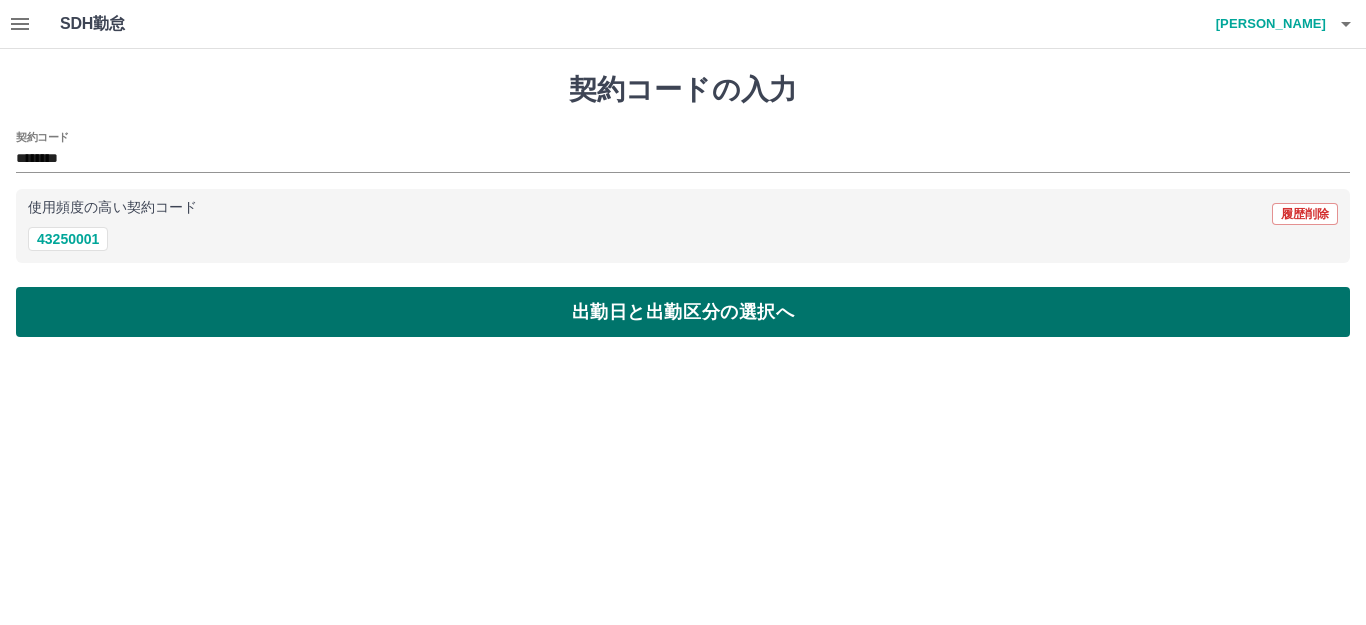 click on "出勤日と出勤区分の選択へ" at bounding box center [683, 312] 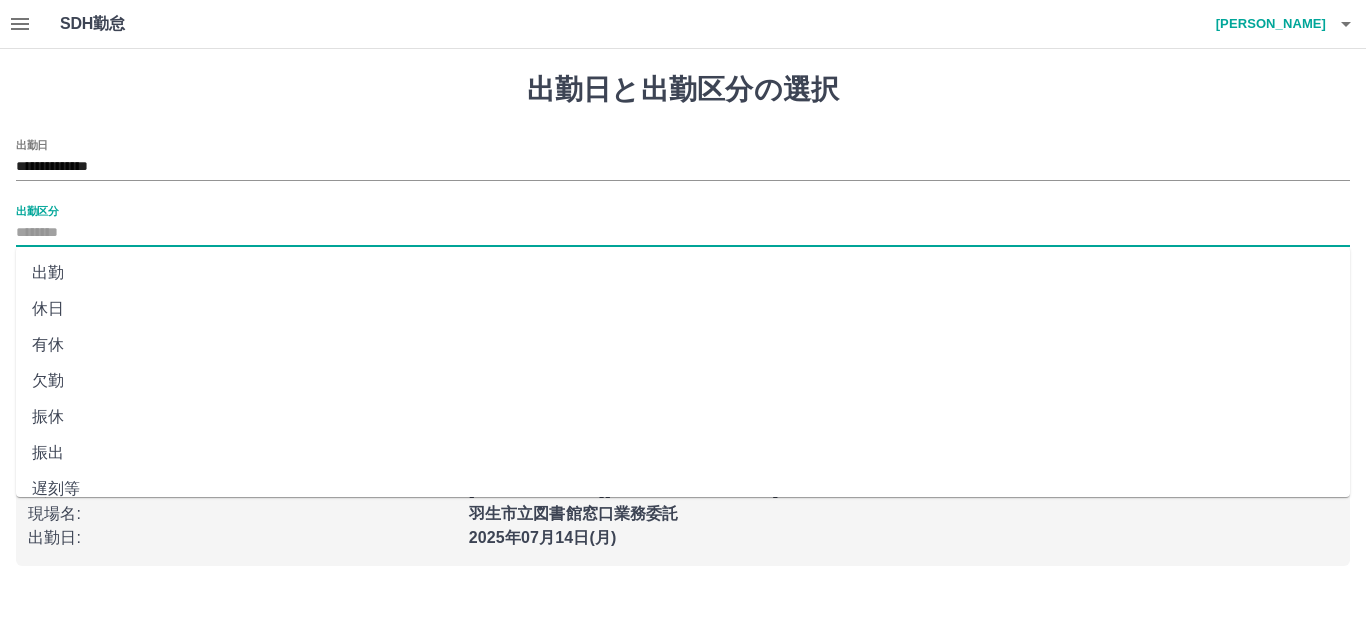 click on "出勤区分" at bounding box center [683, 233] 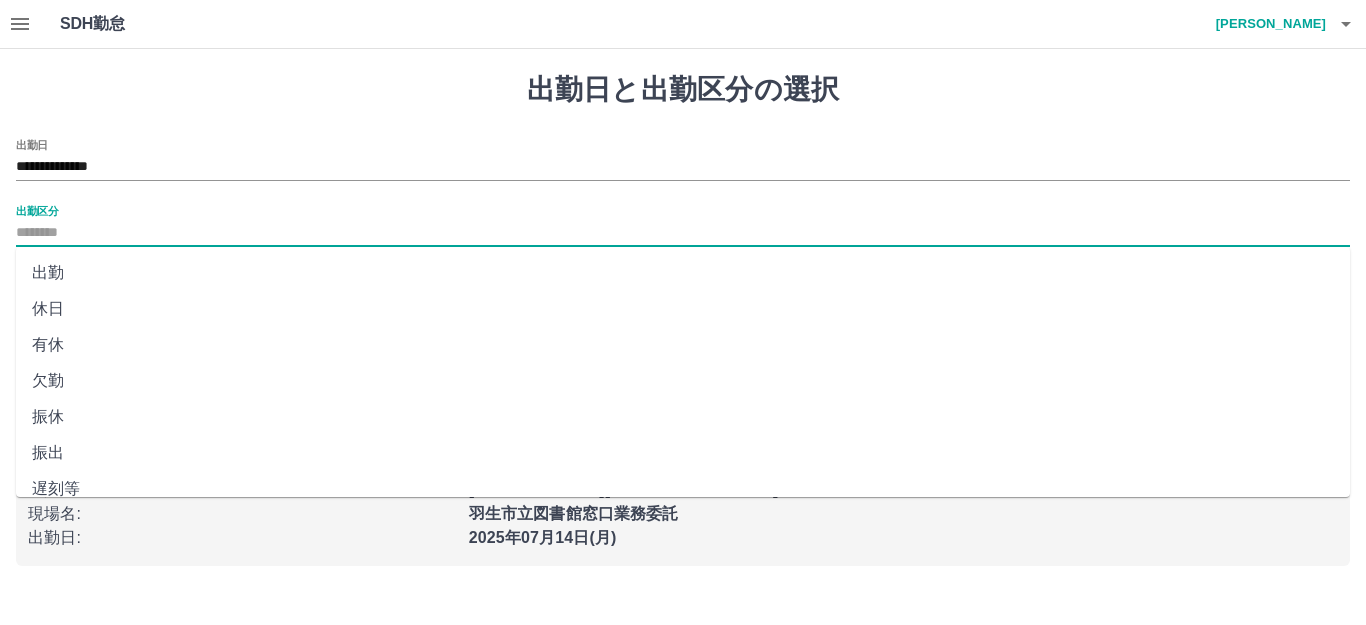 click on "出勤" at bounding box center (683, 273) 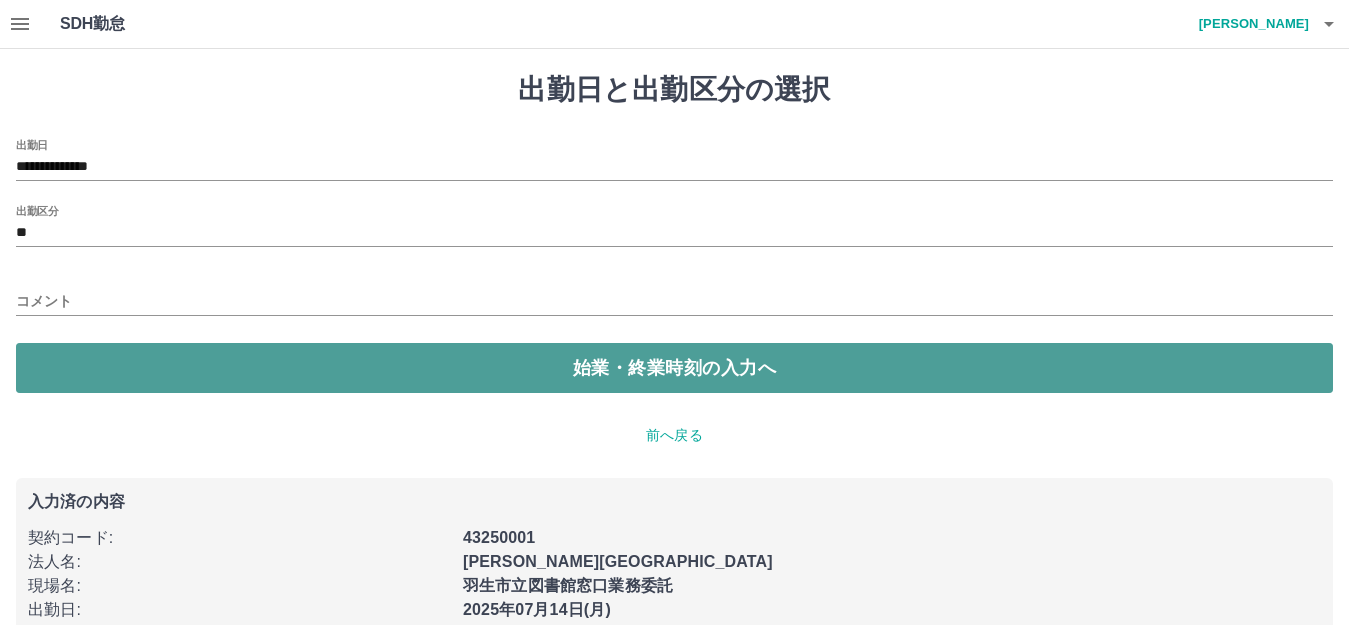 click on "始業・終業時刻の入力へ" at bounding box center (674, 368) 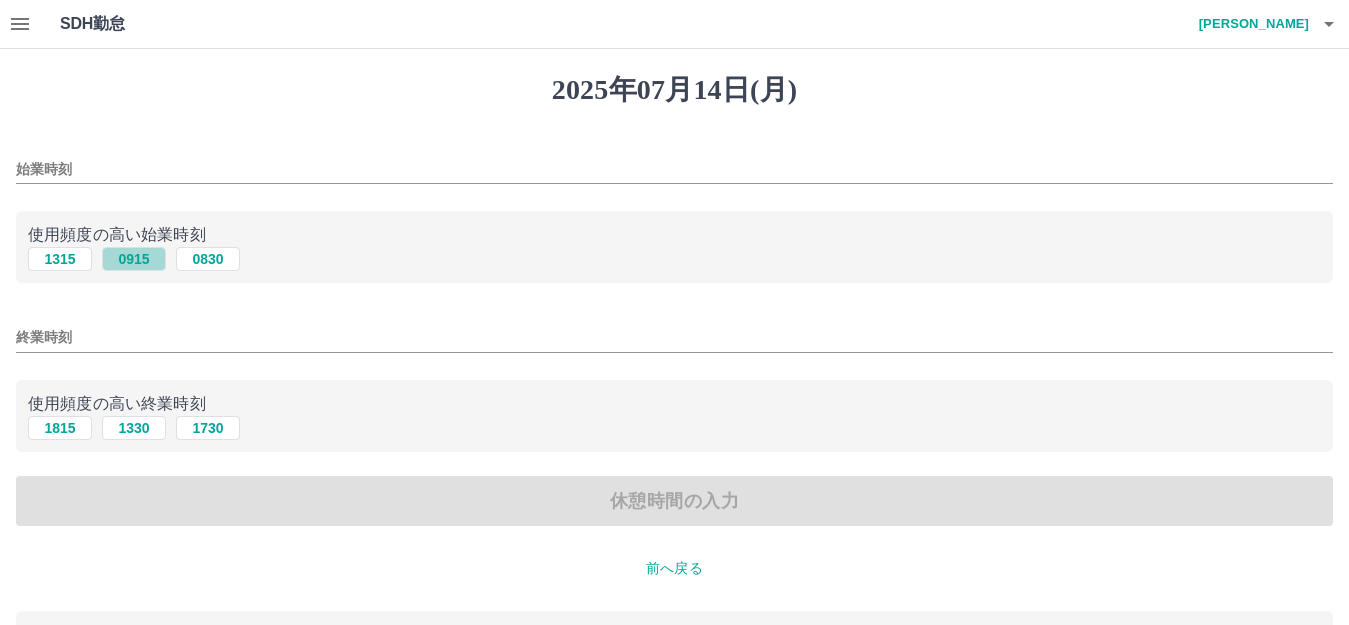 click on "0915" at bounding box center [134, 259] 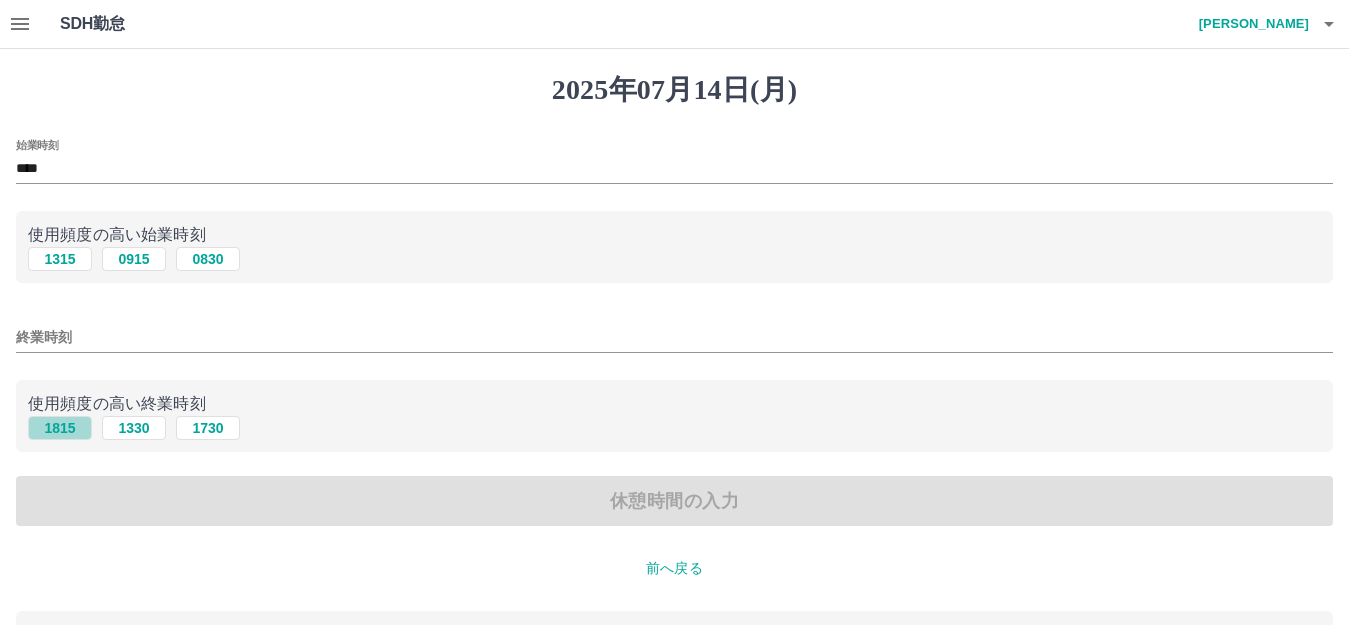 click on "1815" at bounding box center (60, 428) 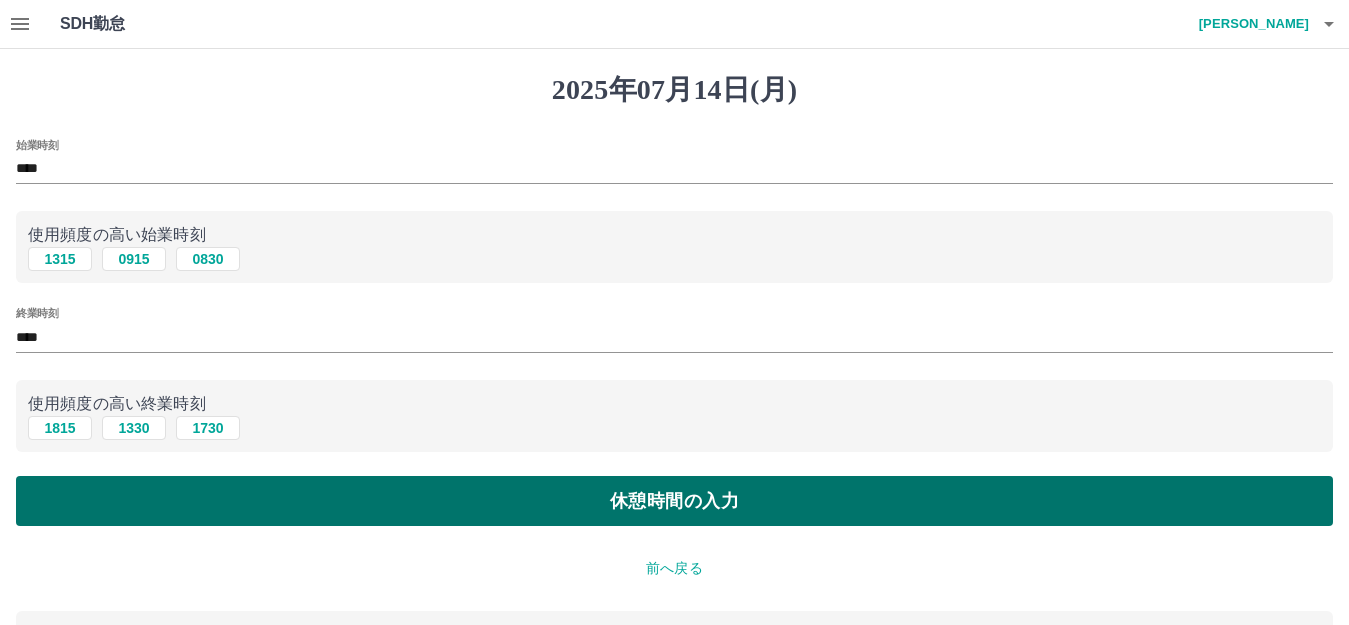 click on "休憩時間の入力" at bounding box center (674, 501) 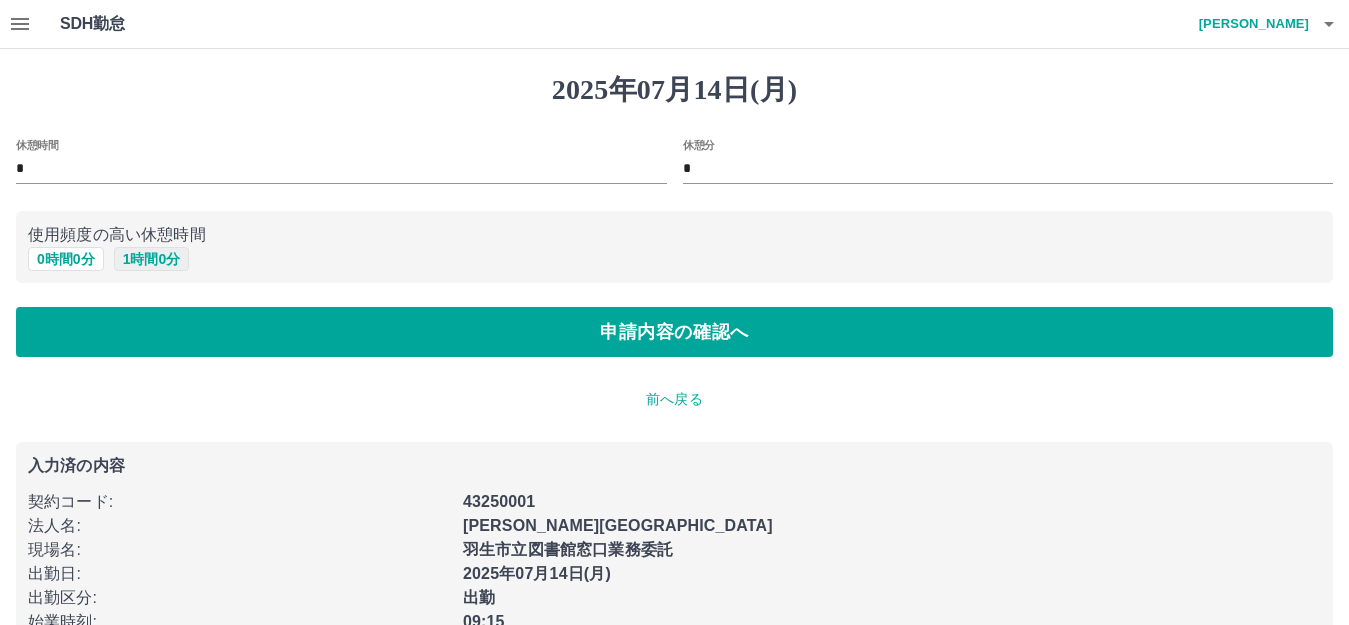 click on "1 時間 0 分" at bounding box center [152, 259] 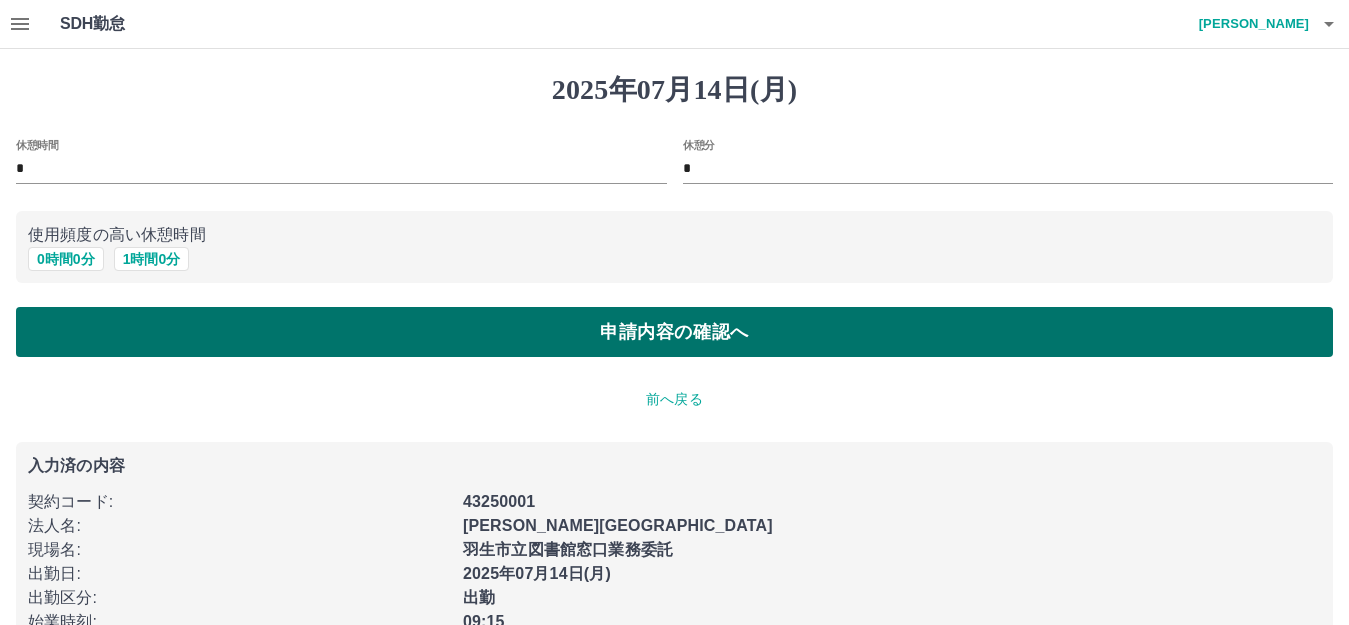 click on "申請内容の確認へ" at bounding box center [674, 332] 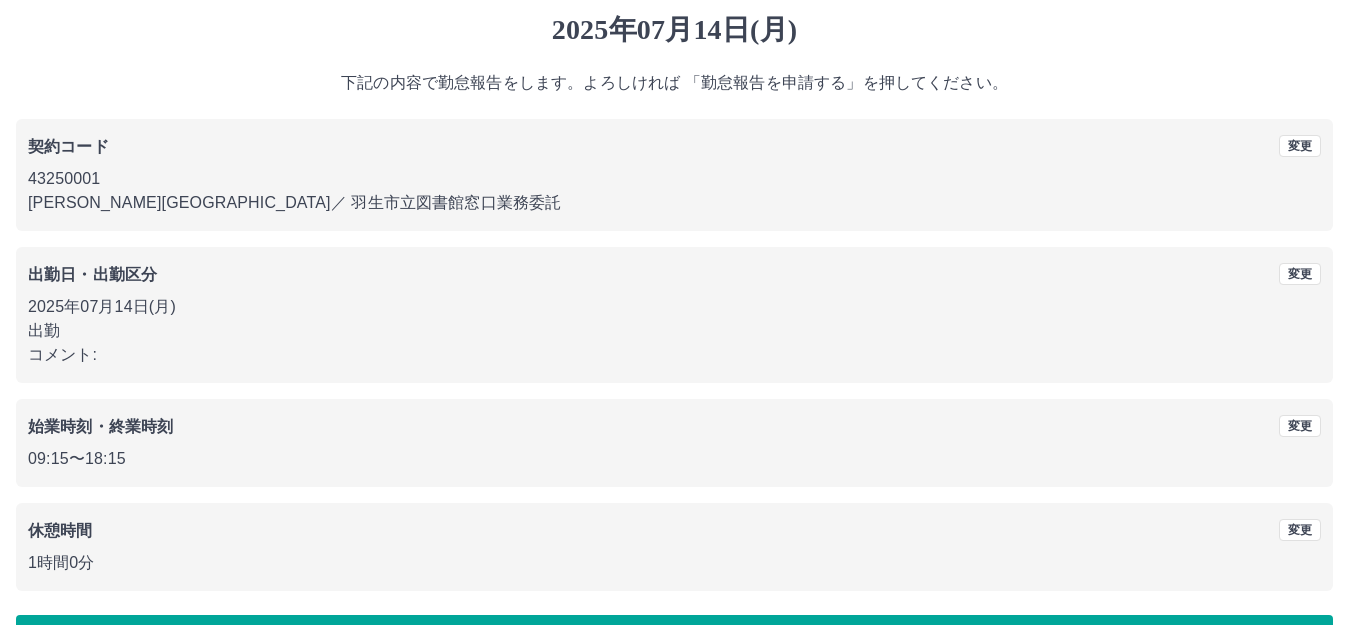 scroll, scrollTop: 124, scrollLeft: 0, axis: vertical 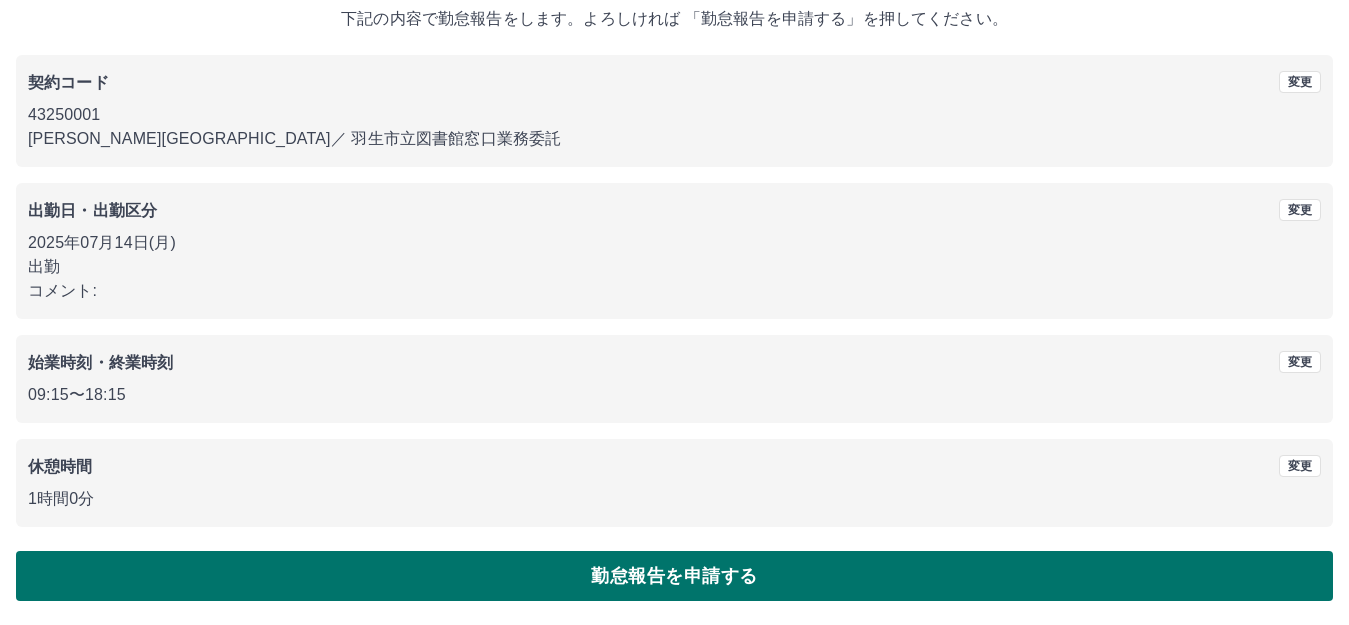 click on "勤怠報告を申請する" at bounding box center [674, 576] 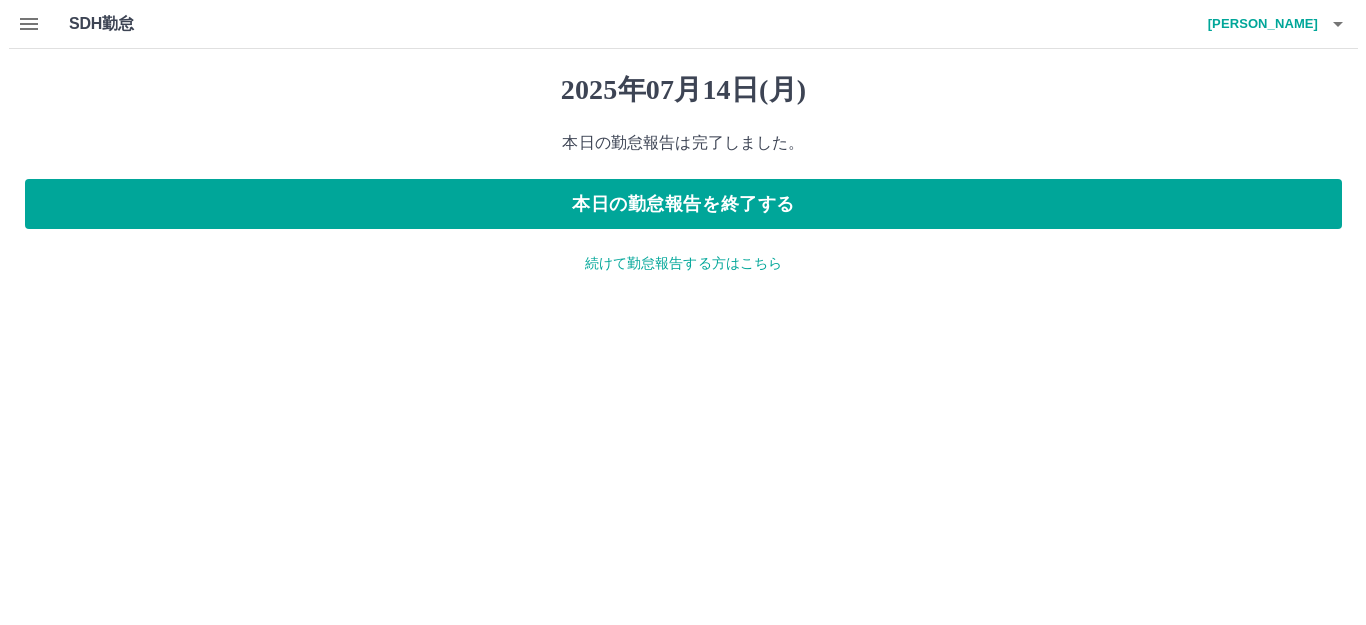 scroll, scrollTop: 0, scrollLeft: 0, axis: both 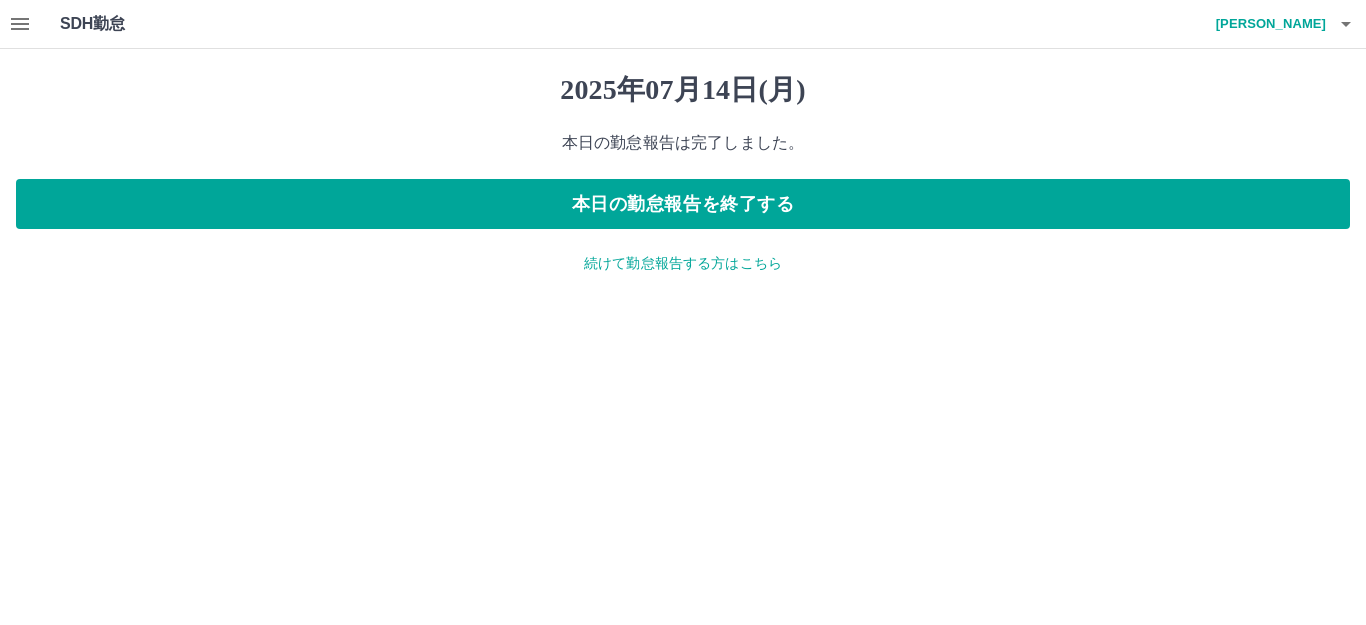 click on "続けて勤怠報告する方はこちら" at bounding box center (683, 263) 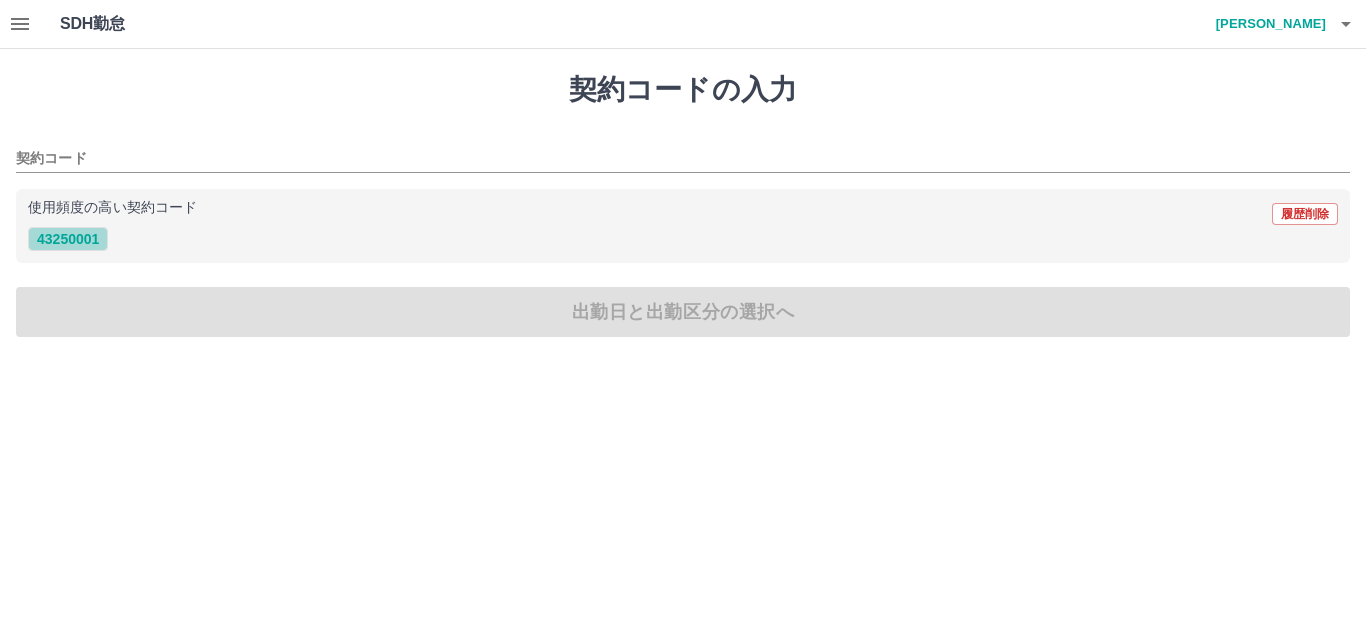 click on "43250001" at bounding box center [68, 239] 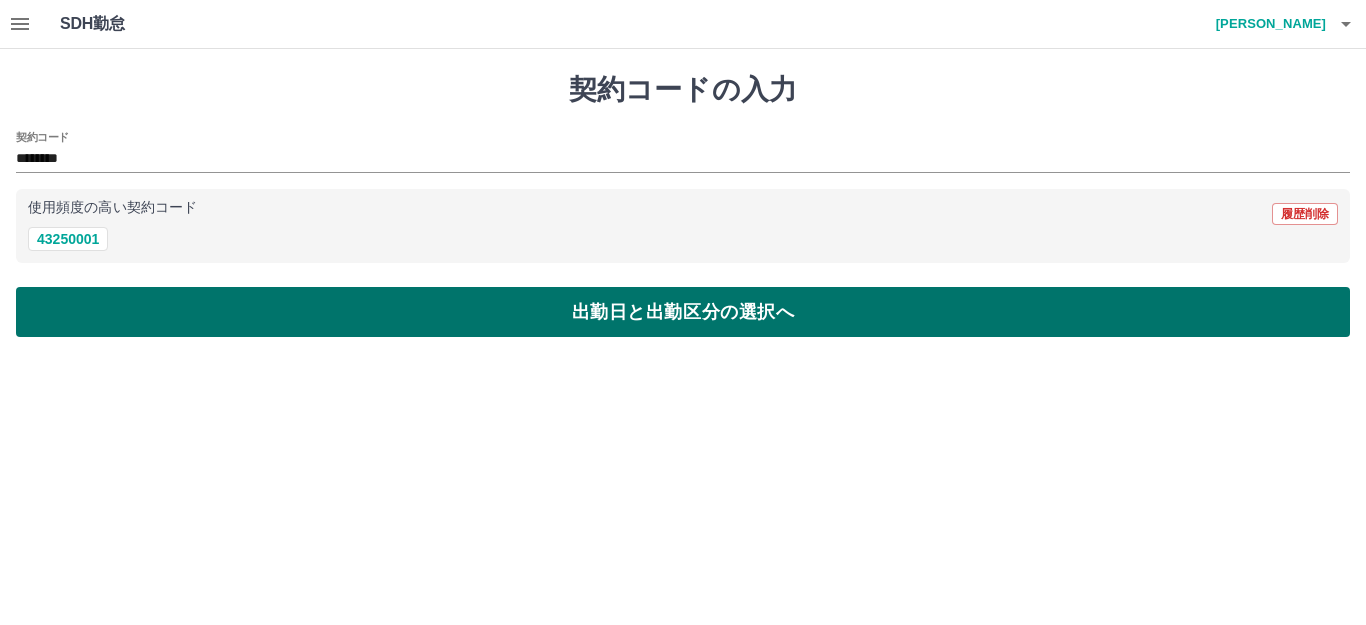 click on "出勤日と出勤区分の選択へ" at bounding box center [683, 312] 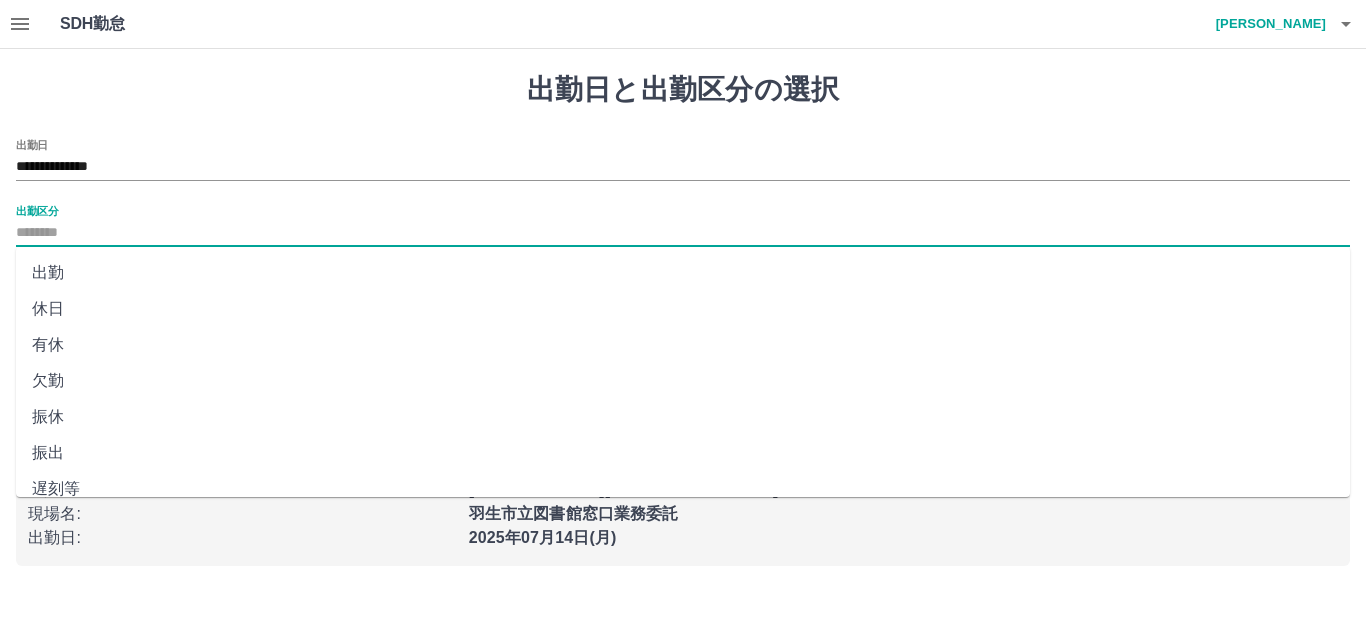 click on "出勤区分" at bounding box center [683, 233] 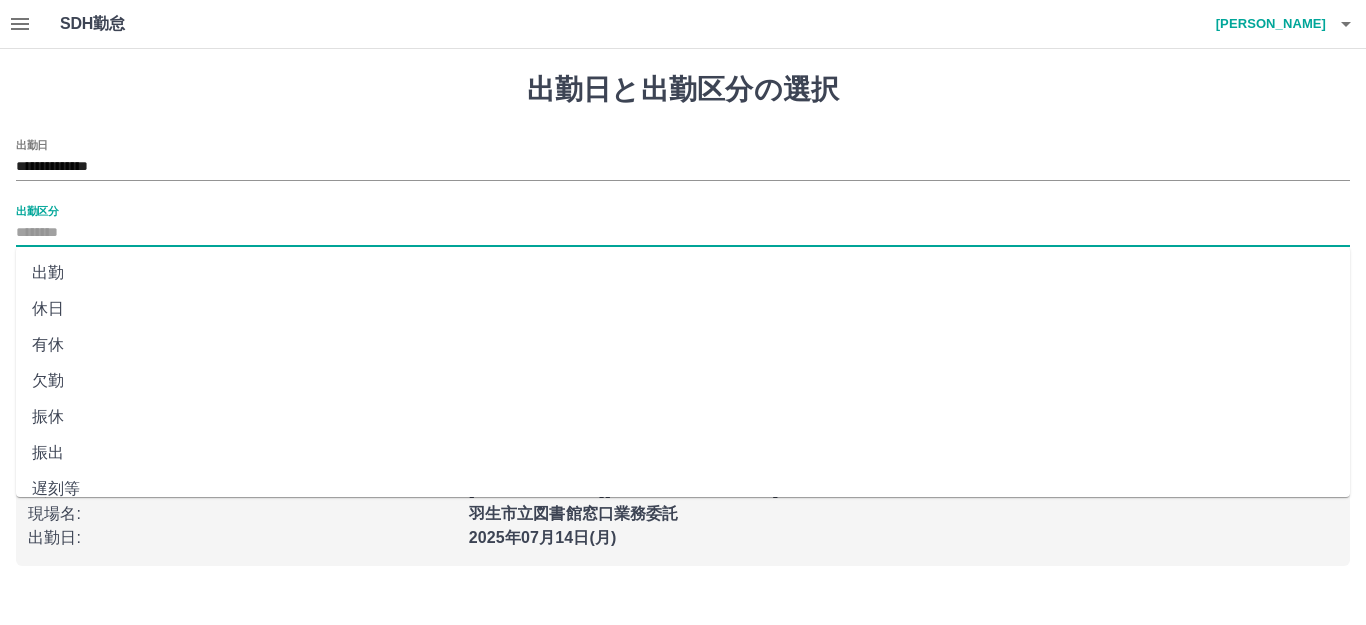 click on "休日" at bounding box center [683, 309] 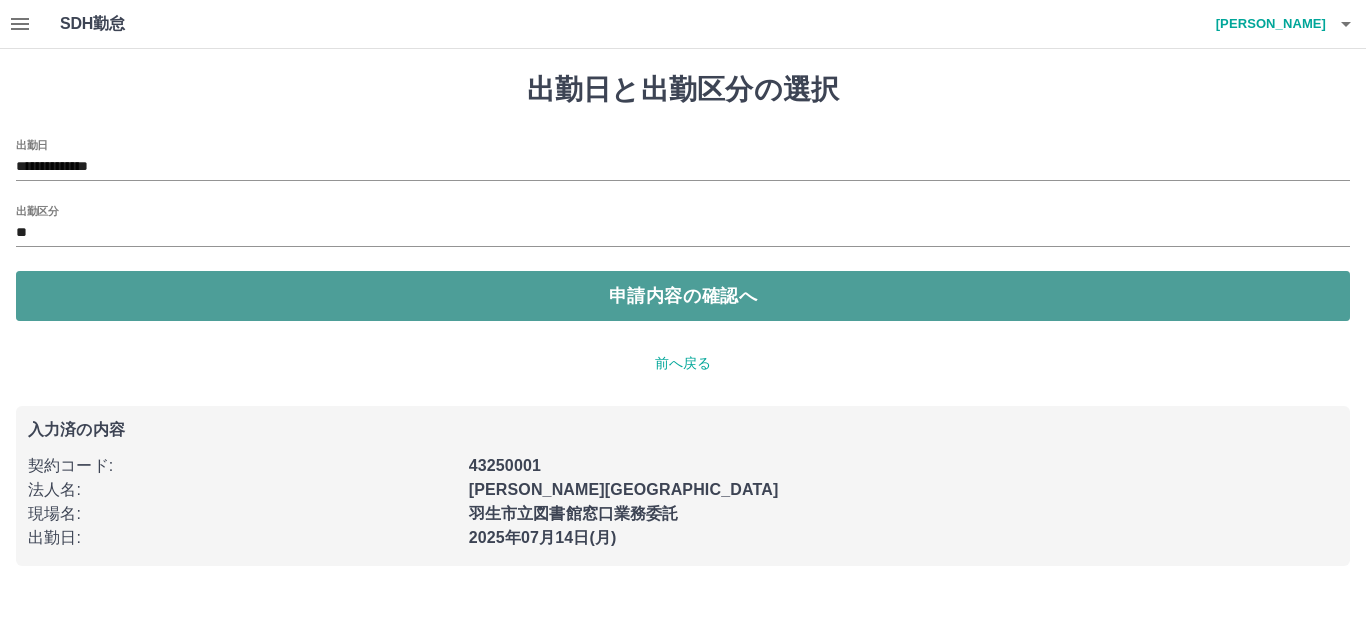 click on "申請内容の確認へ" at bounding box center (683, 296) 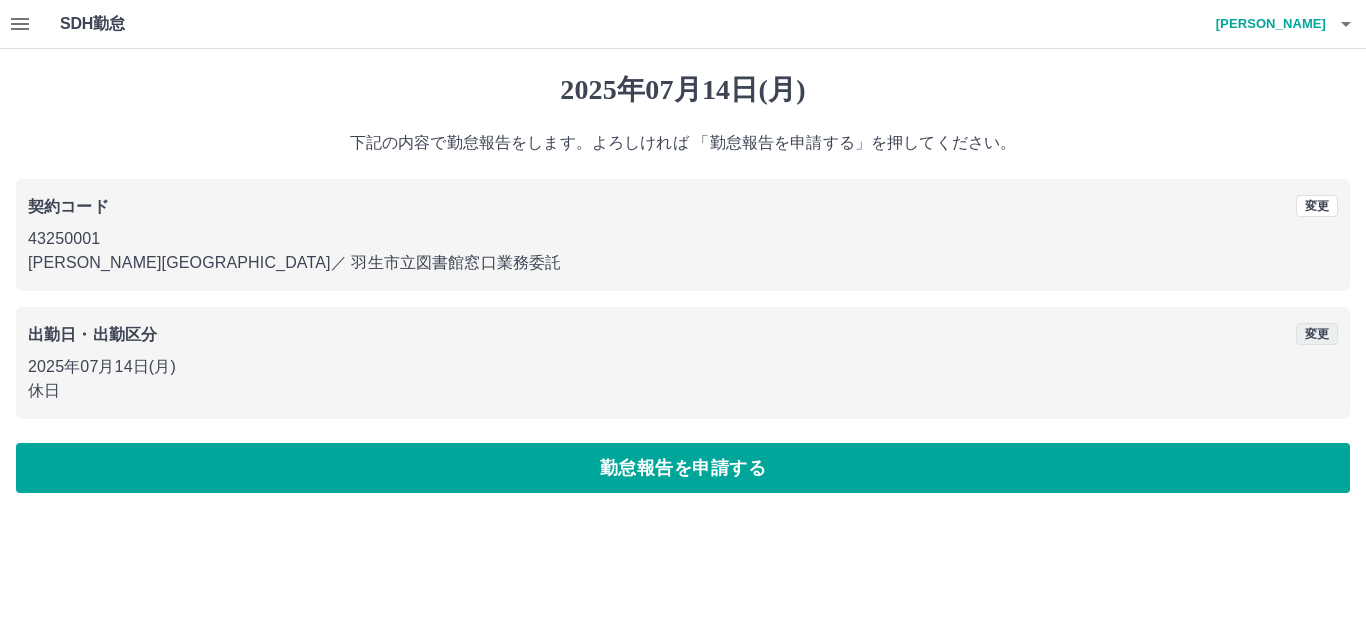 click on "変更" at bounding box center (1317, 334) 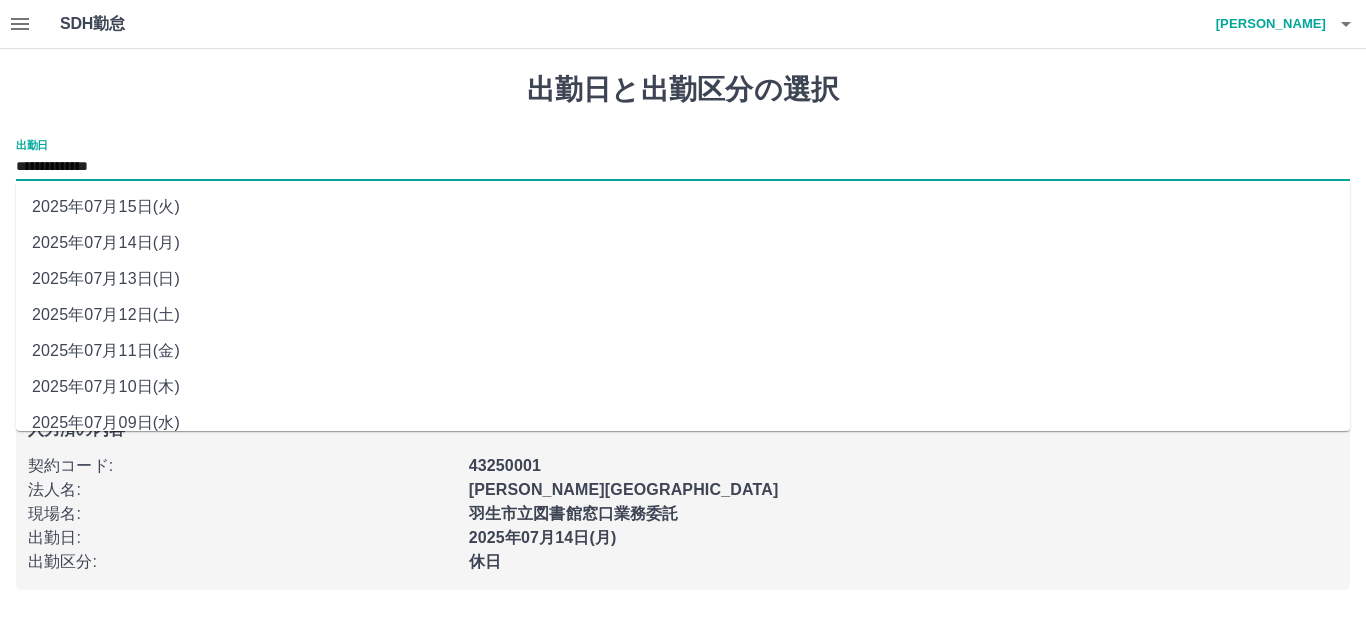click on "**********" at bounding box center (683, 167) 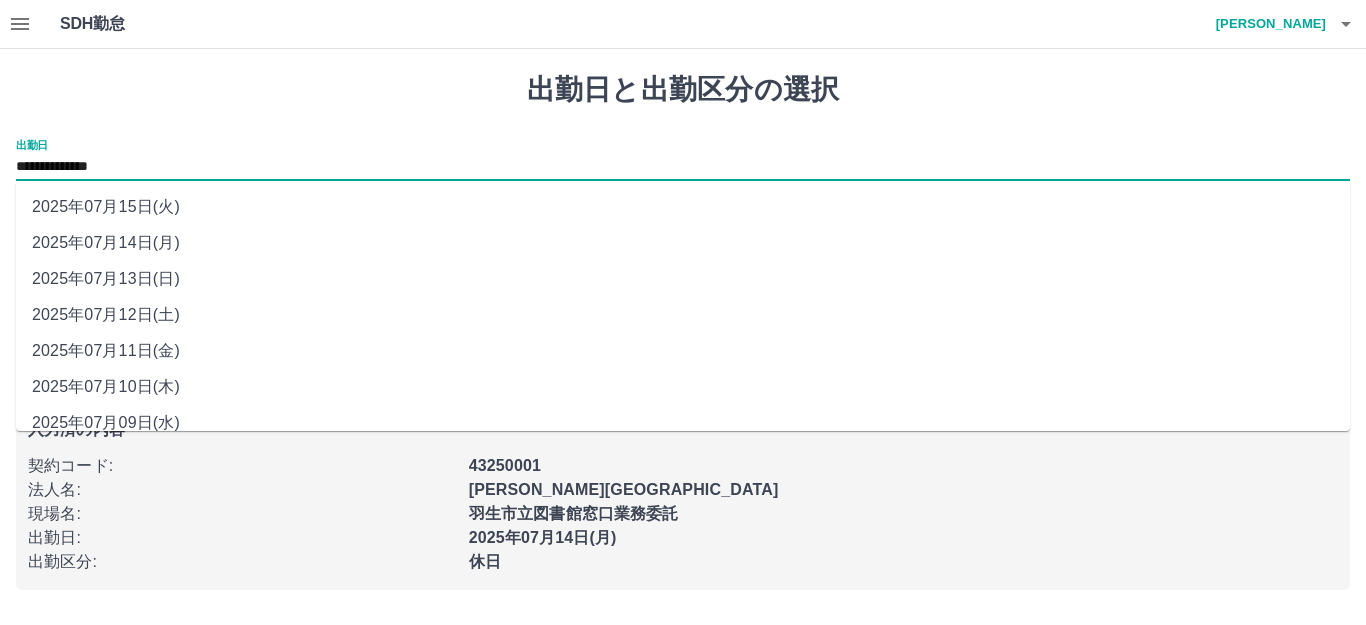 click on "2025年07月15日(火)" at bounding box center [683, 207] 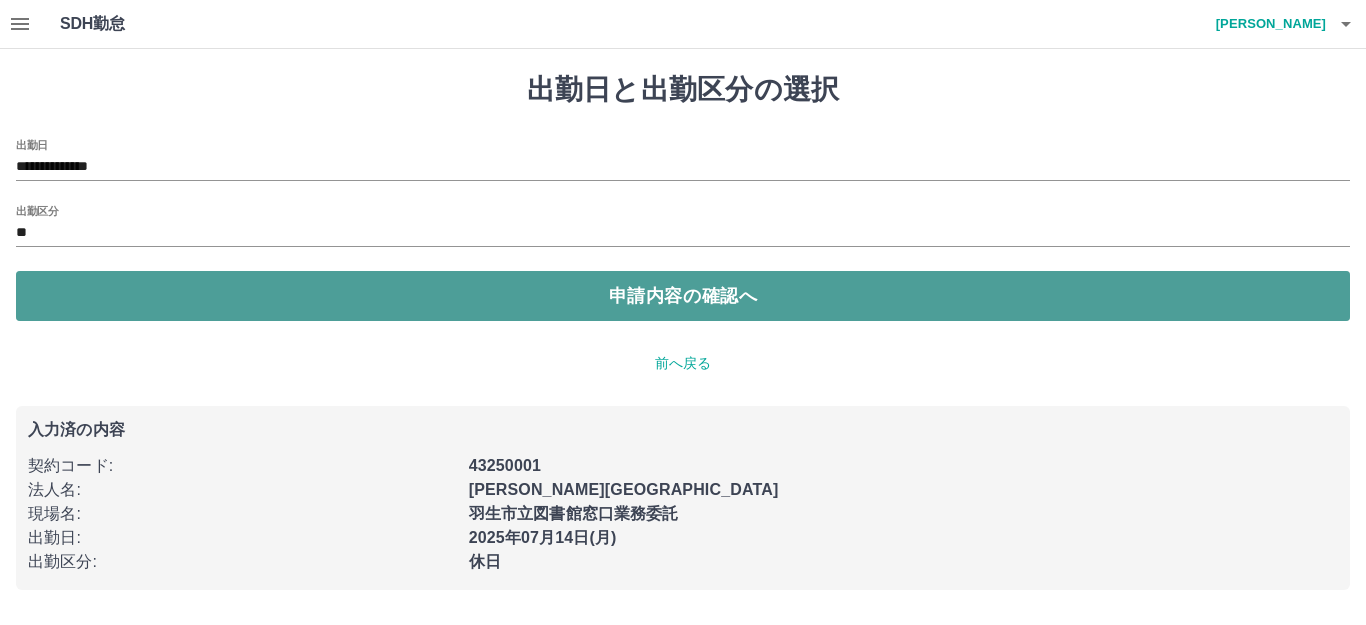 click on "申請内容の確認へ" at bounding box center [683, 296] 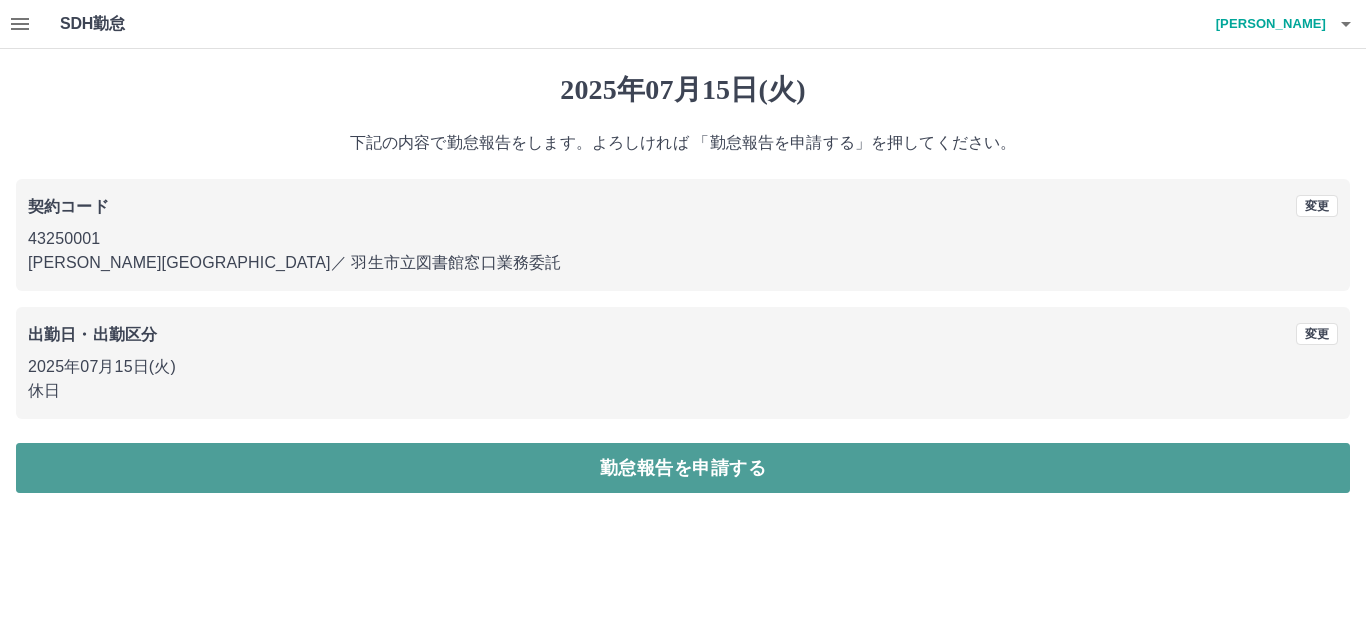 click on "勤怠報告を申請する" at bounding box center [683, 468] 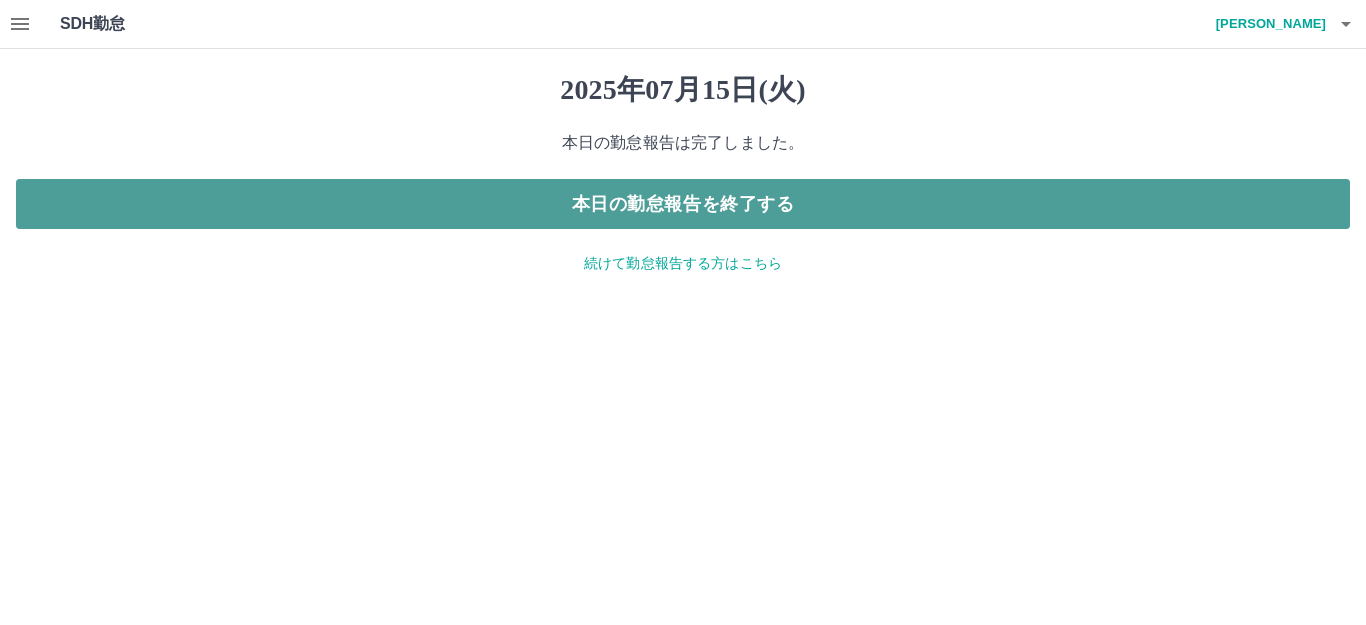 click on "本日の勤怠報告を終了する" at bounding box center [683, 204] 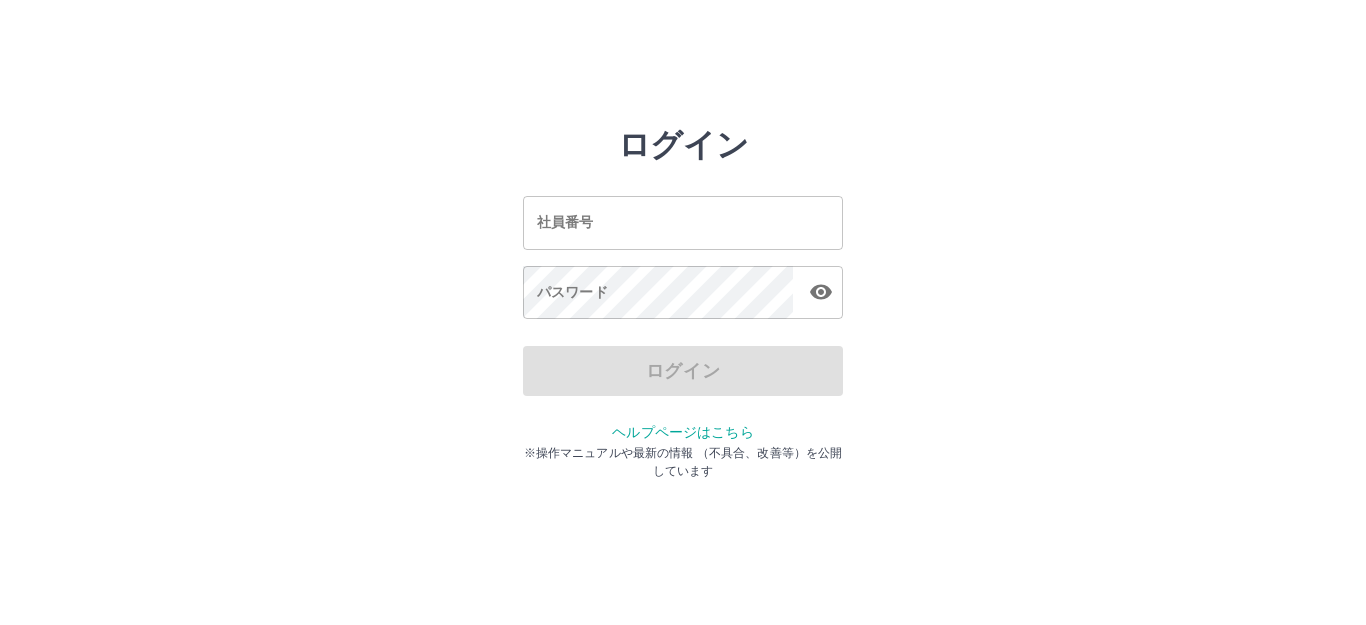 scroll, scrollTop: 0, scrollLeft: 0, axis: both 